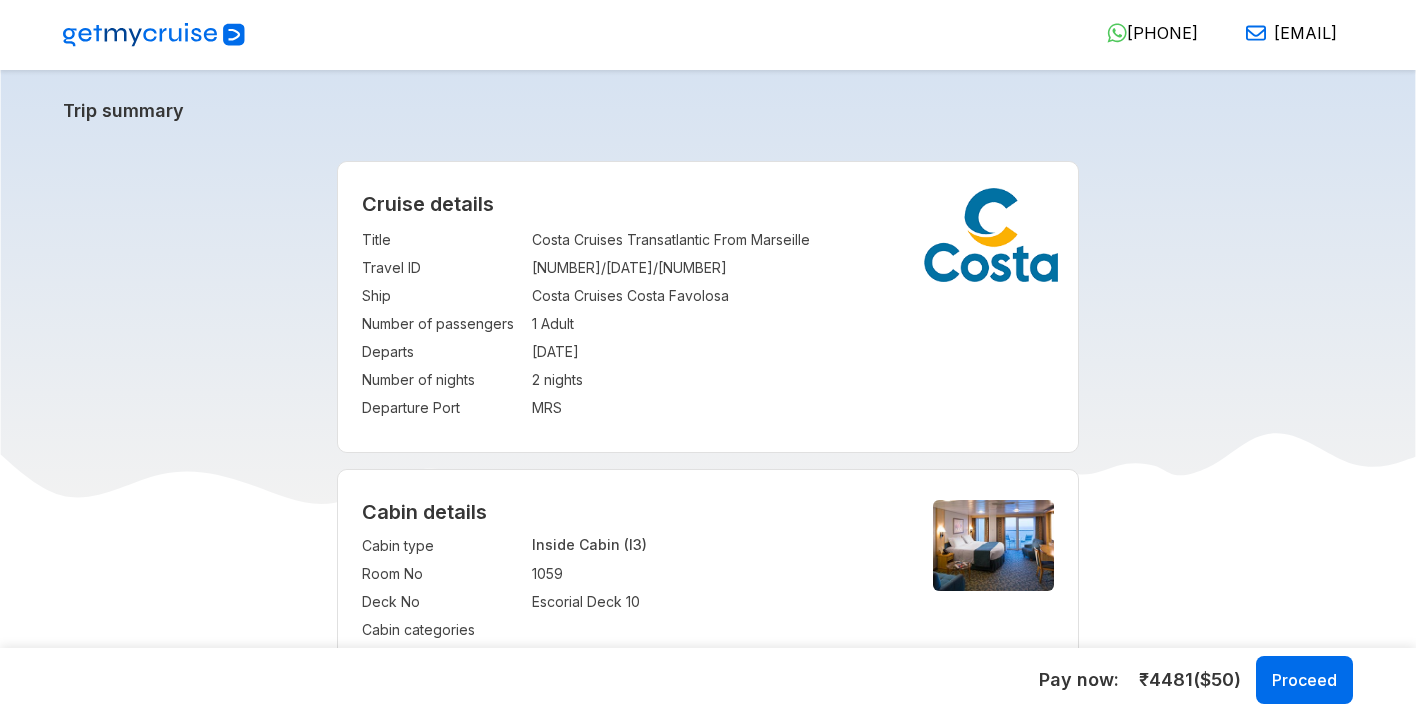 select on "**" 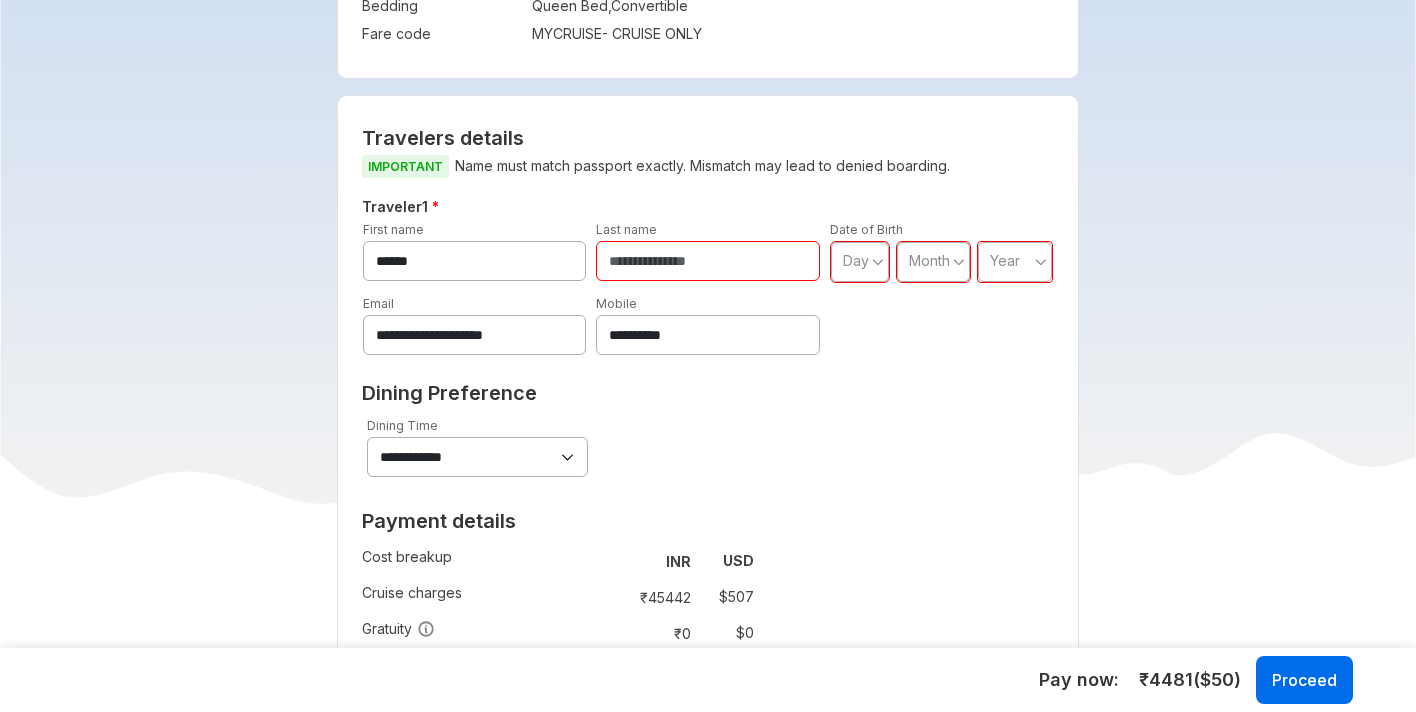 scroll, scrollTop: 737, scrollLeft: 0, axis: vertical 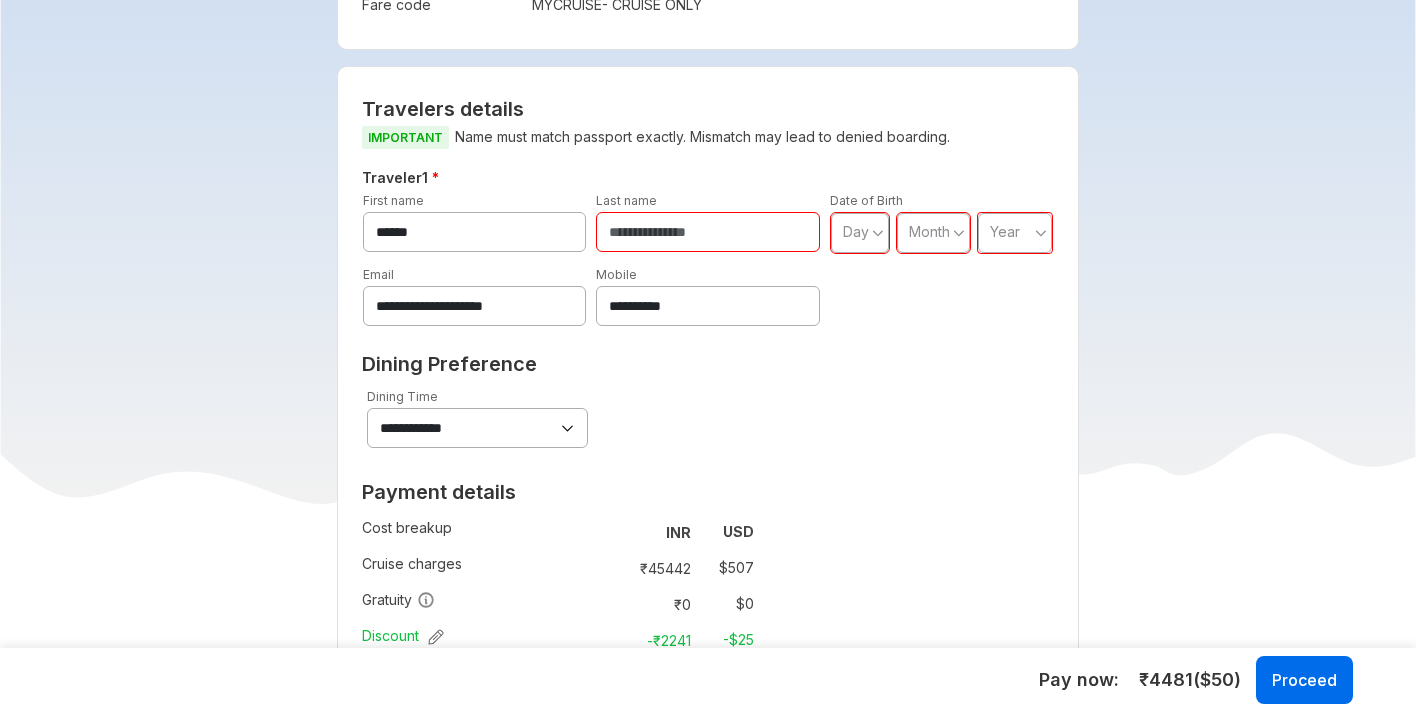 click at bounding box center (708, 232) 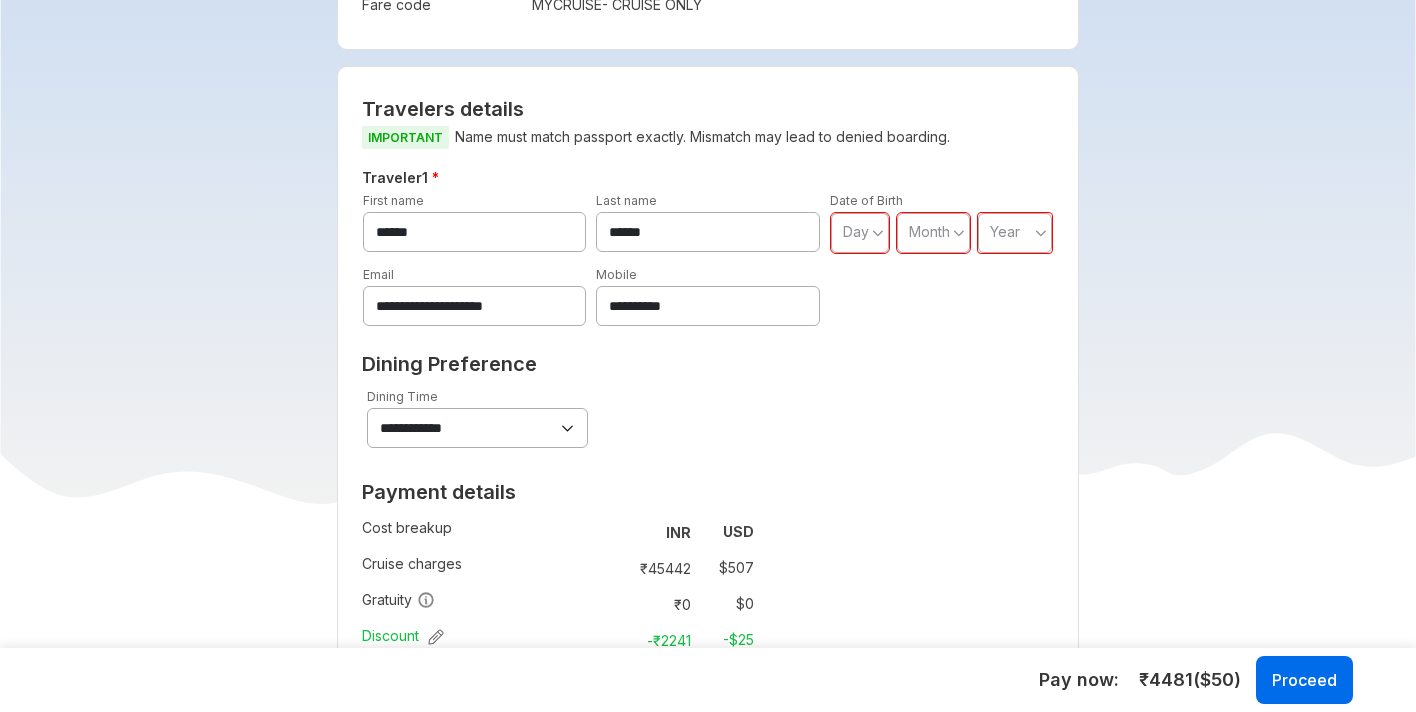 type on "*****" 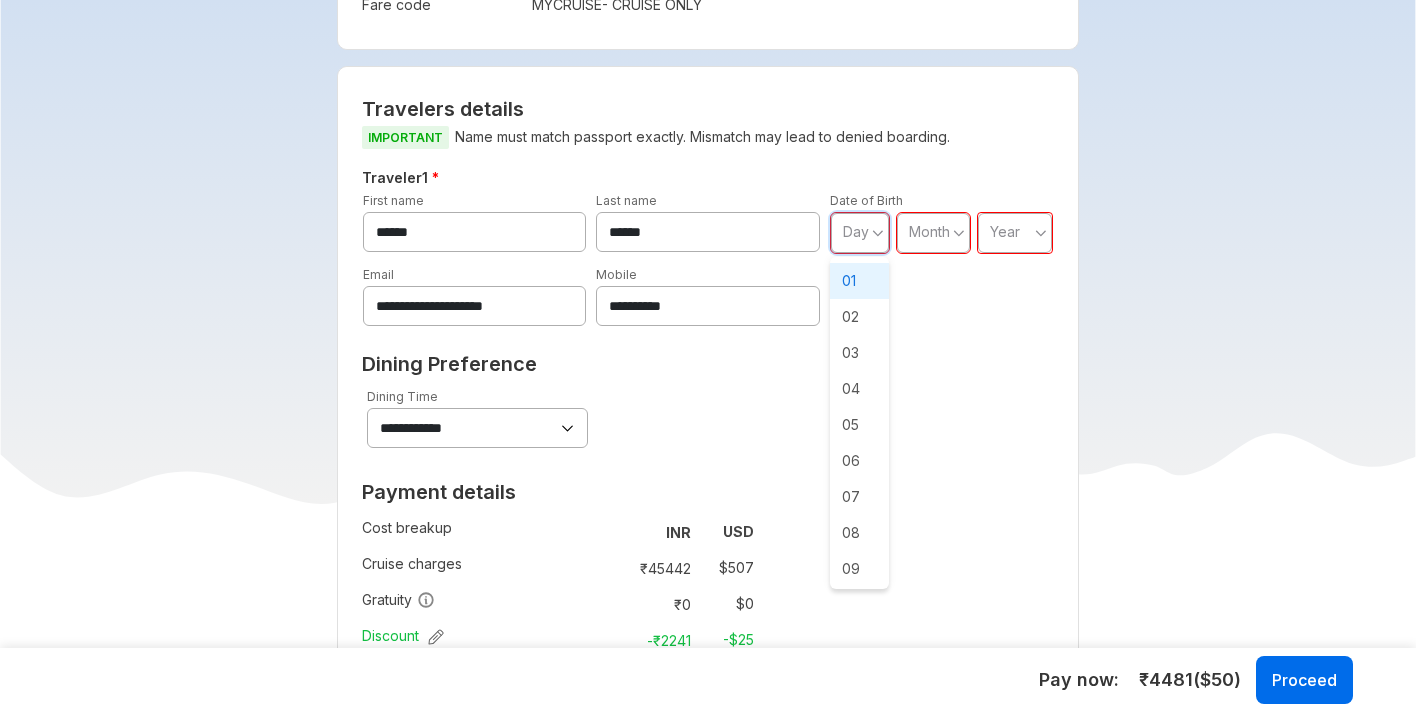 click on "01" at bounding box center (860, 281) 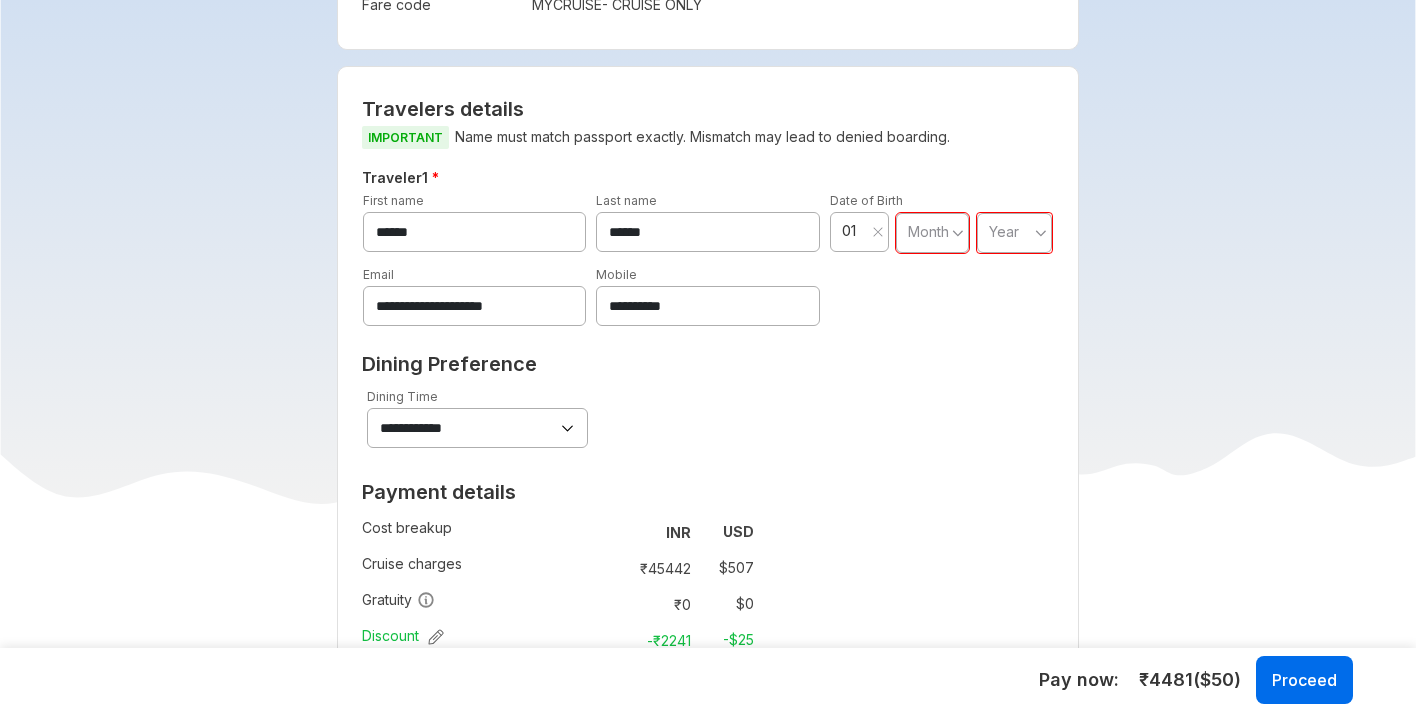 click on "Month" at bounding box center (932, 233) 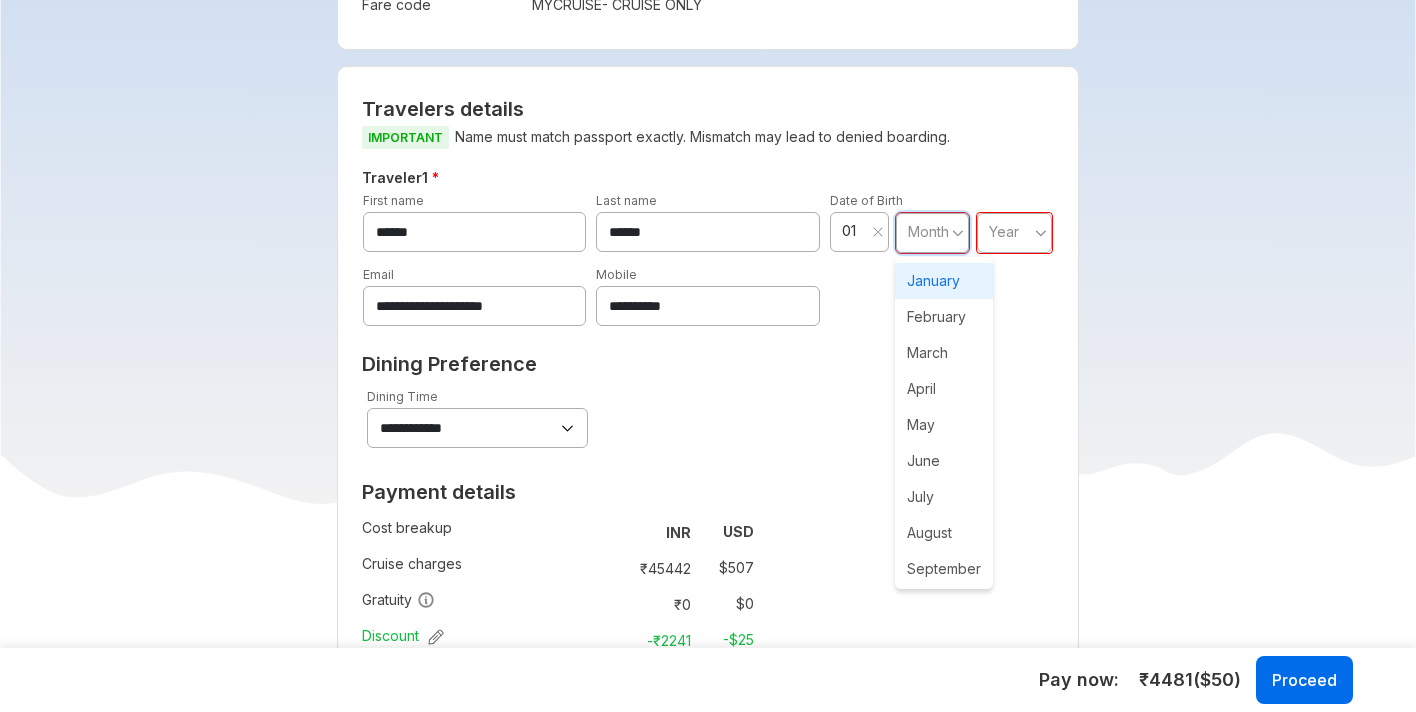 click on "January" at bounding box center (944, 281) 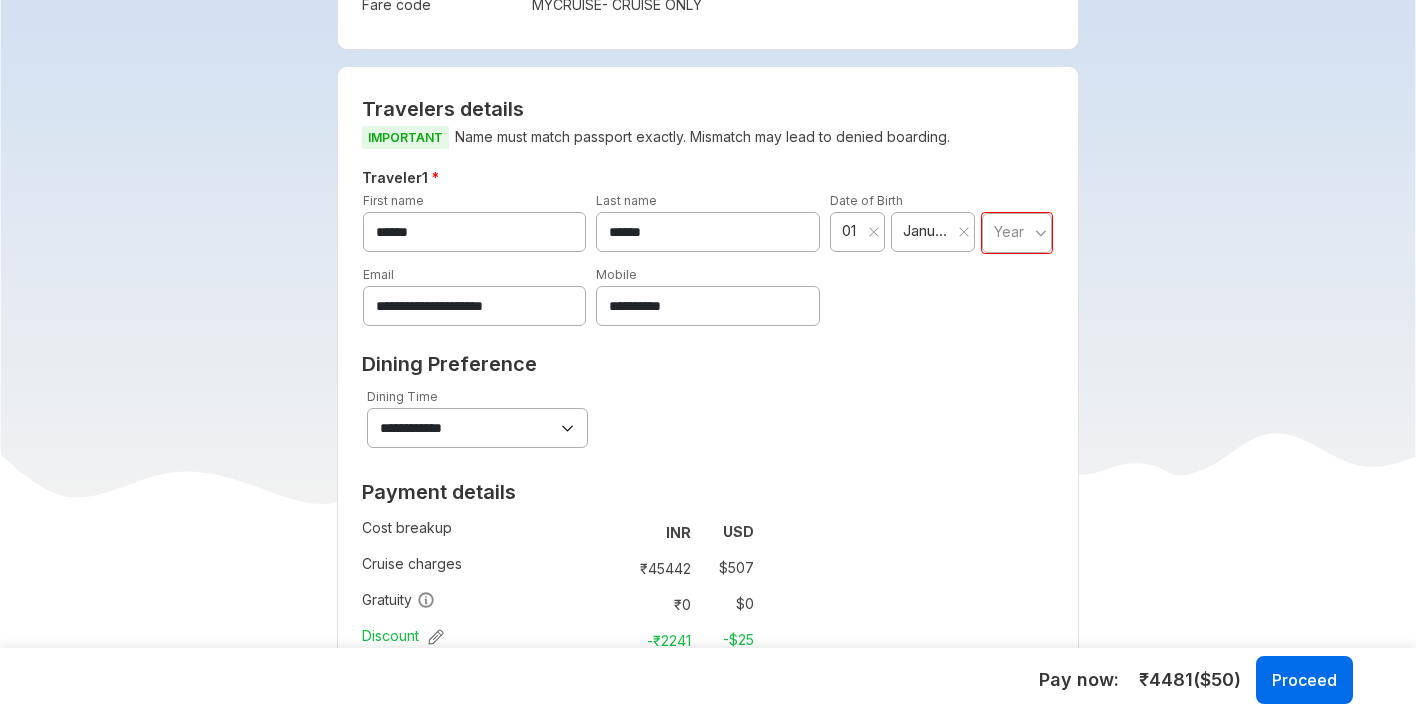 click on "Year" at bounding box center (1009, 231) 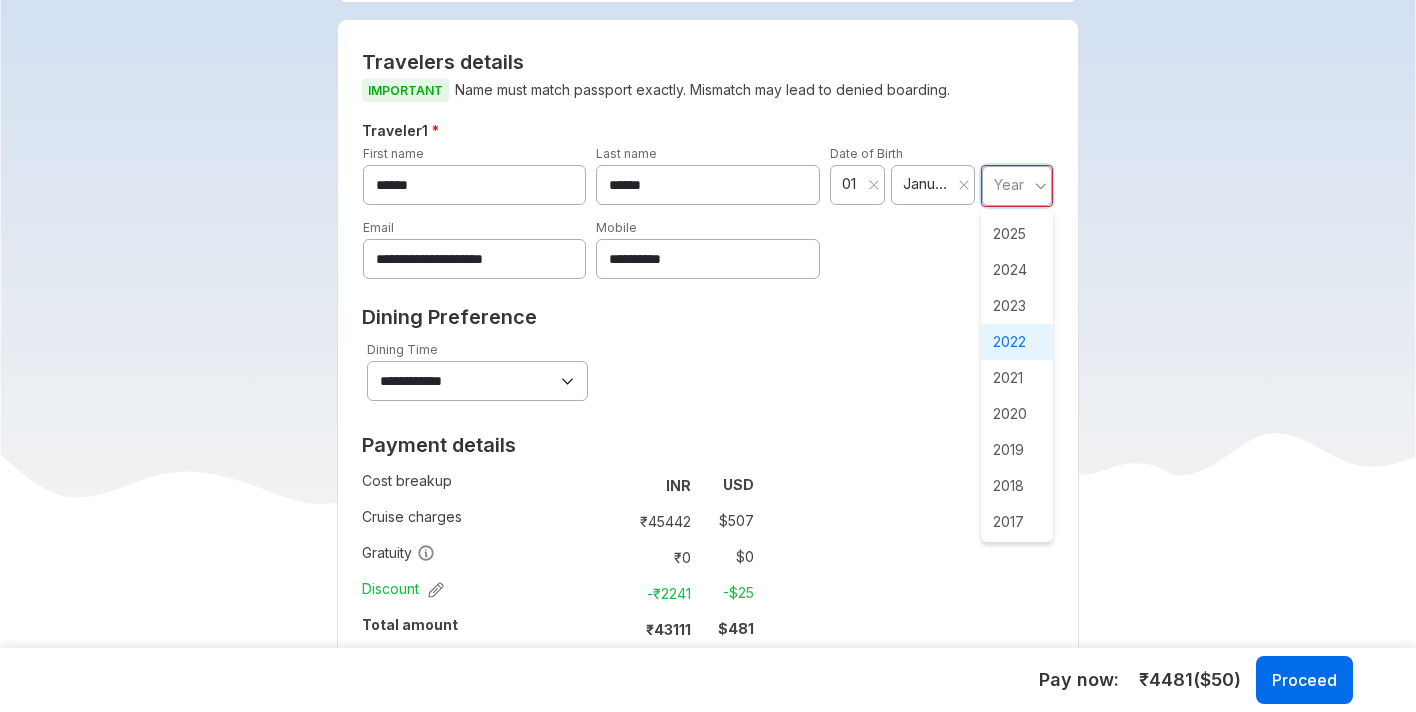 scroll, scrollTop: 788, scrollLeft: 0, axis: vertical 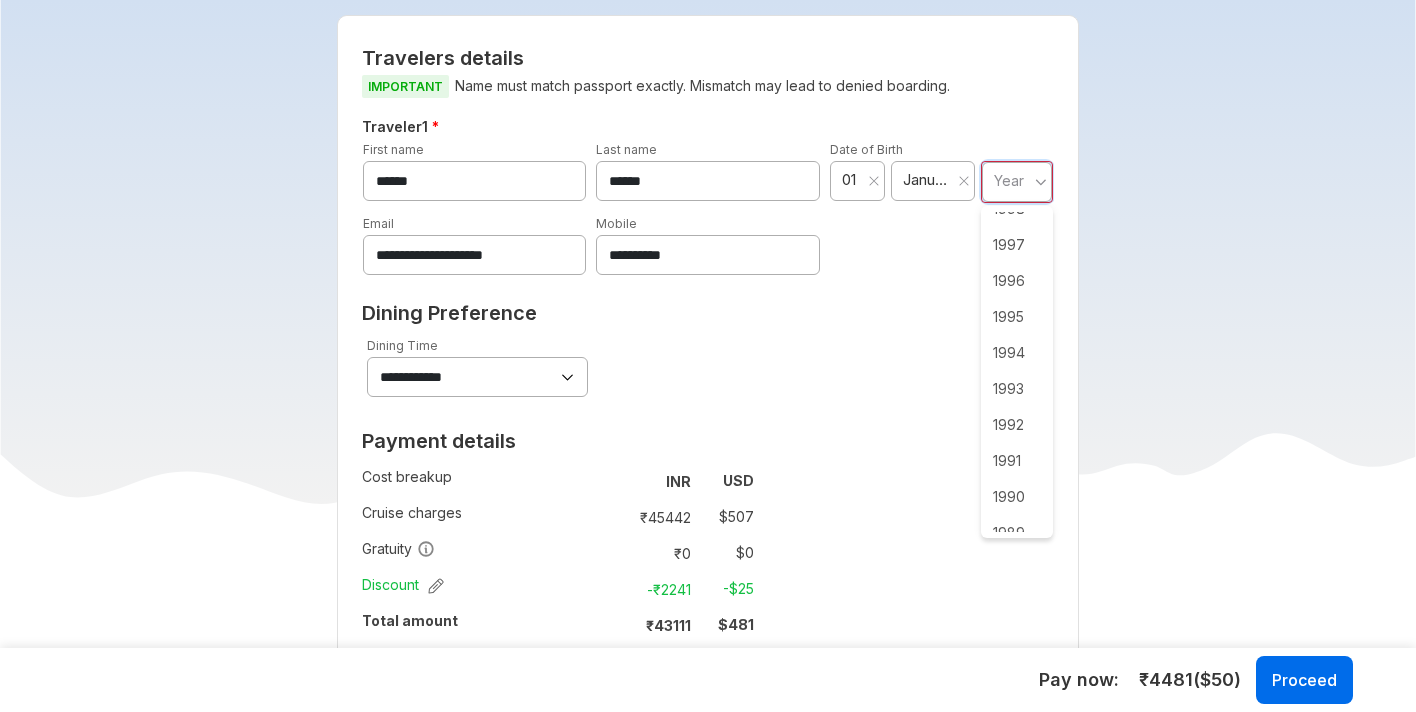 click on "1993" at bounding box center [1017, 389] 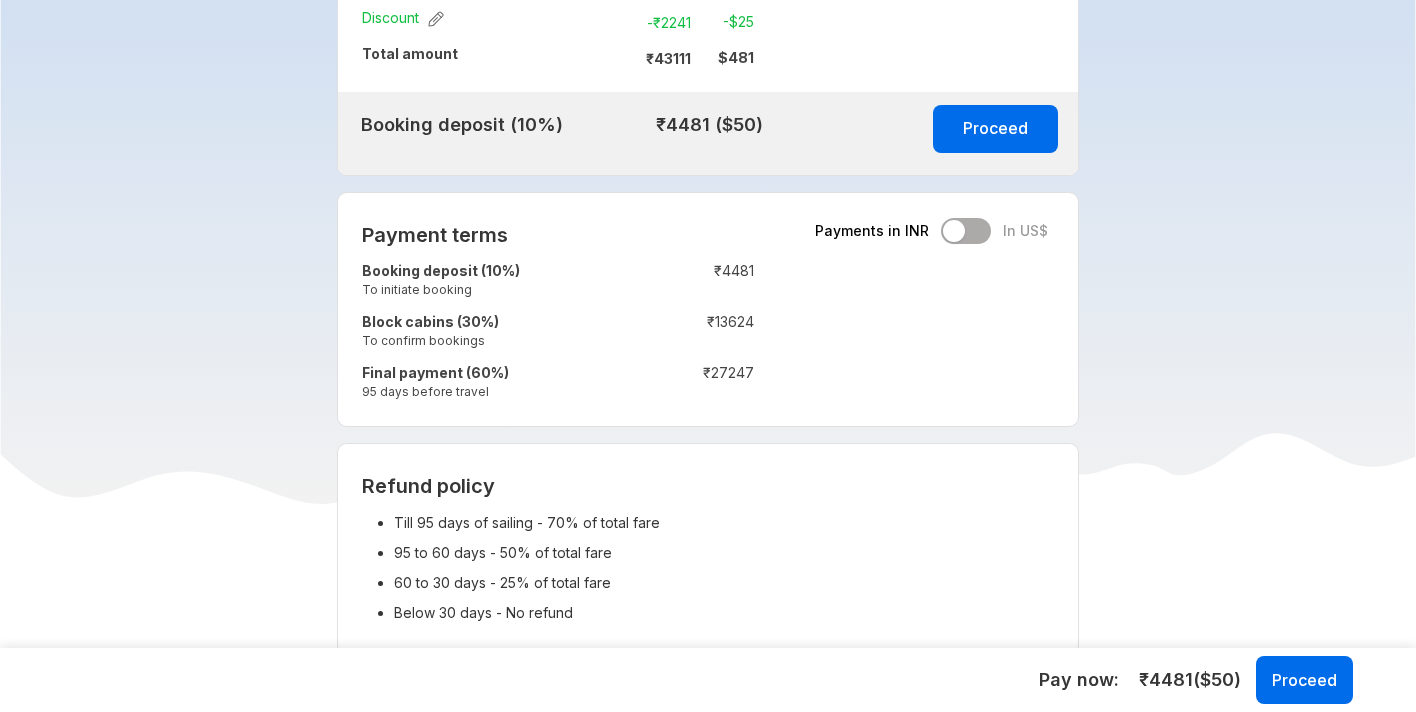 scroll, scrollTop: 1358, scrollLeft: 0, axis: vertical 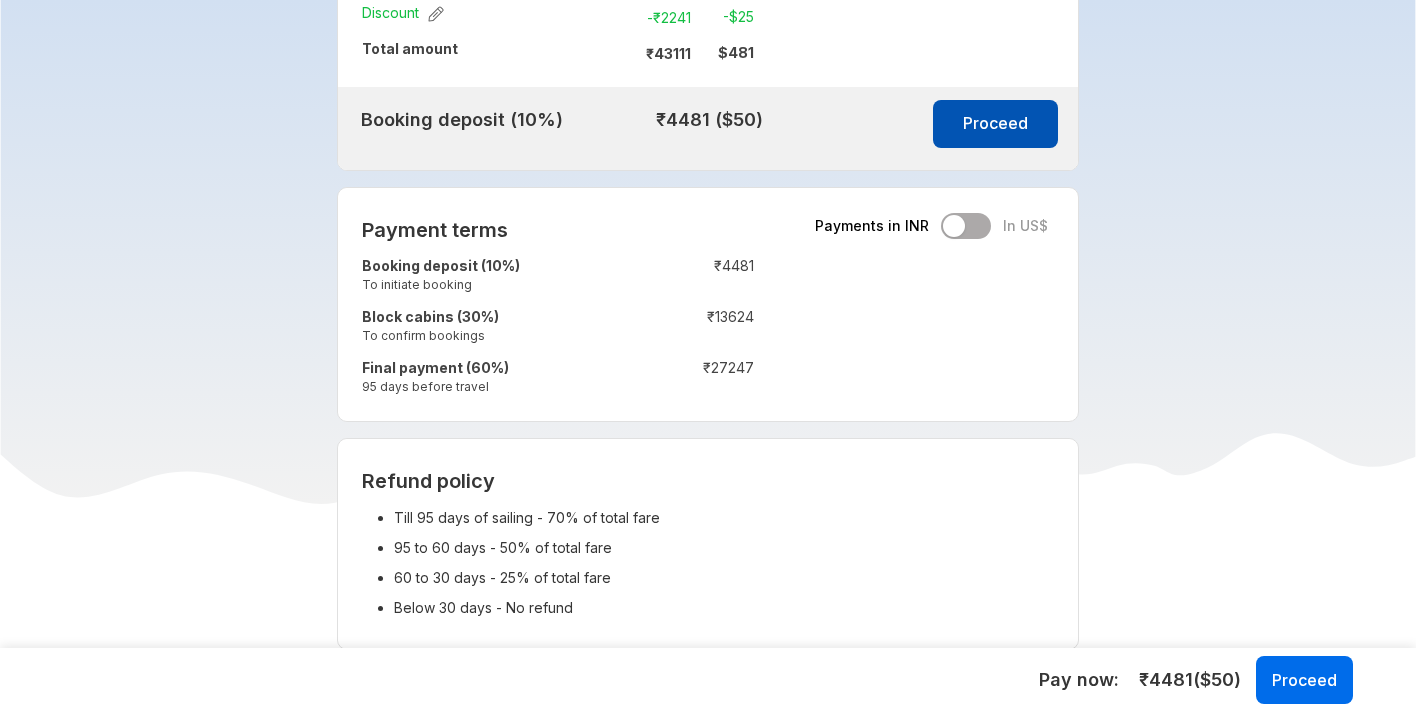 click on "Proceed" at bounding box center [995, 124] 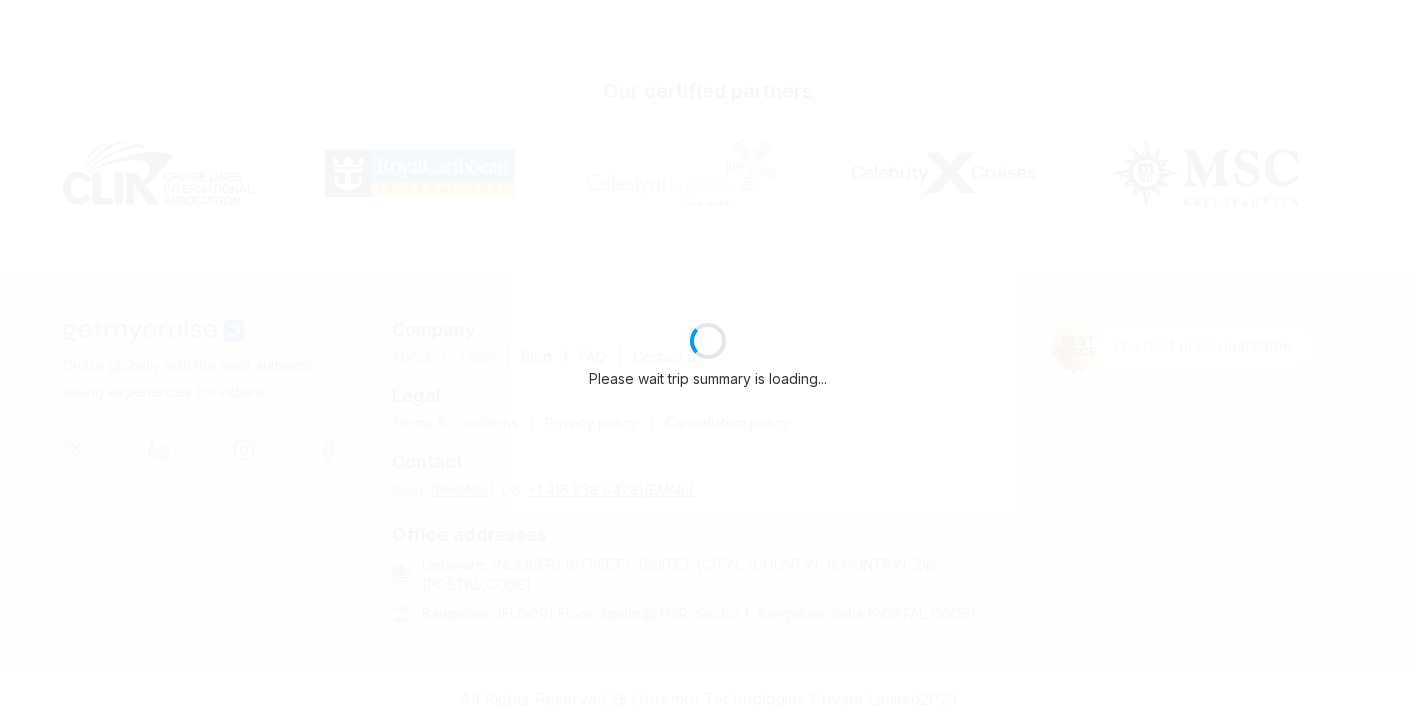 select on "**" 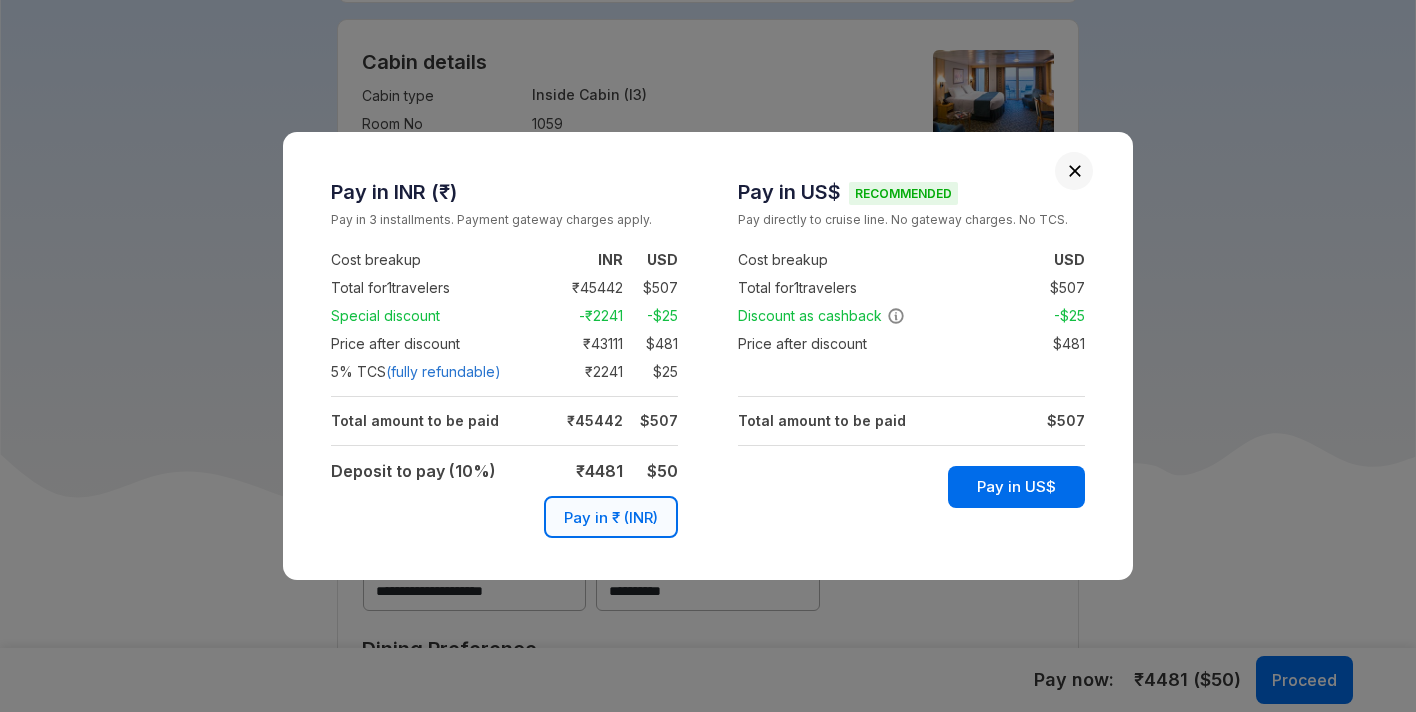 scroll, scrollTop: 1358, scrollLeft: 0, axis: vertical 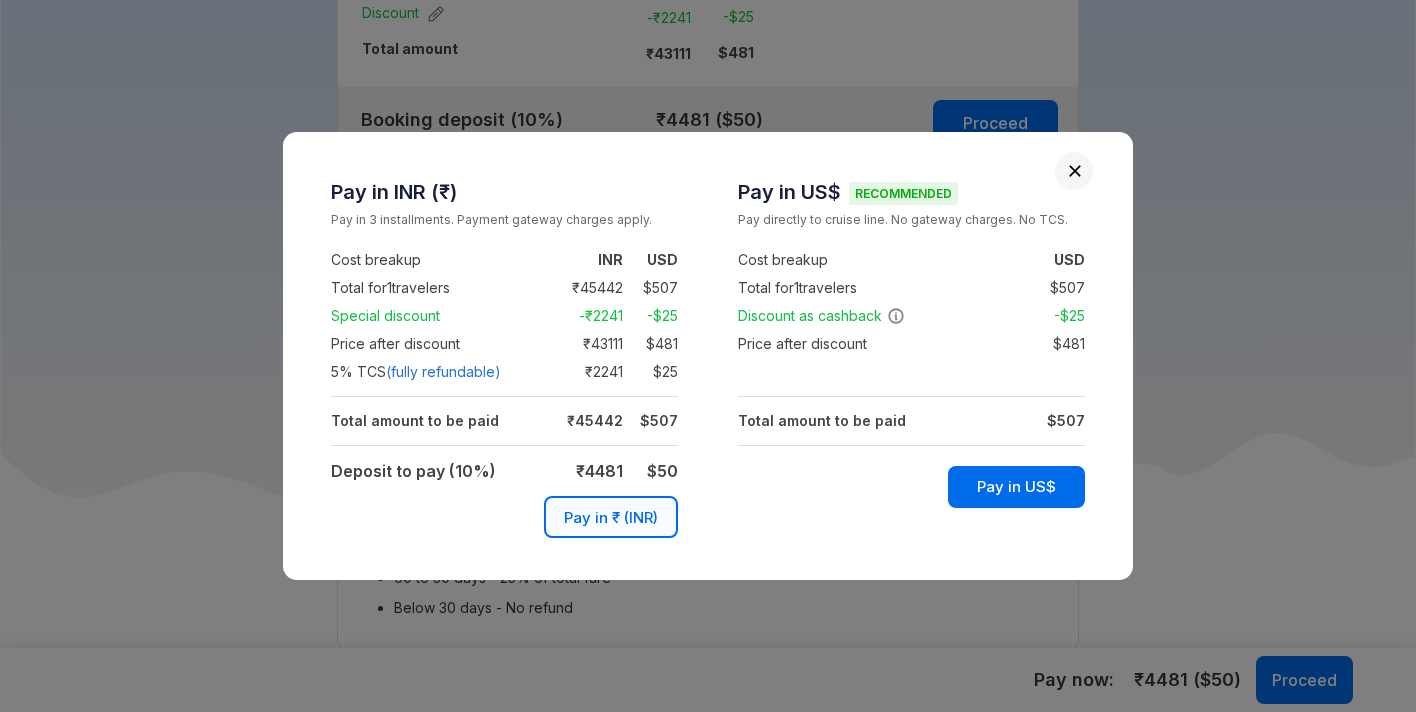 click at bounding box center (1075, 171) 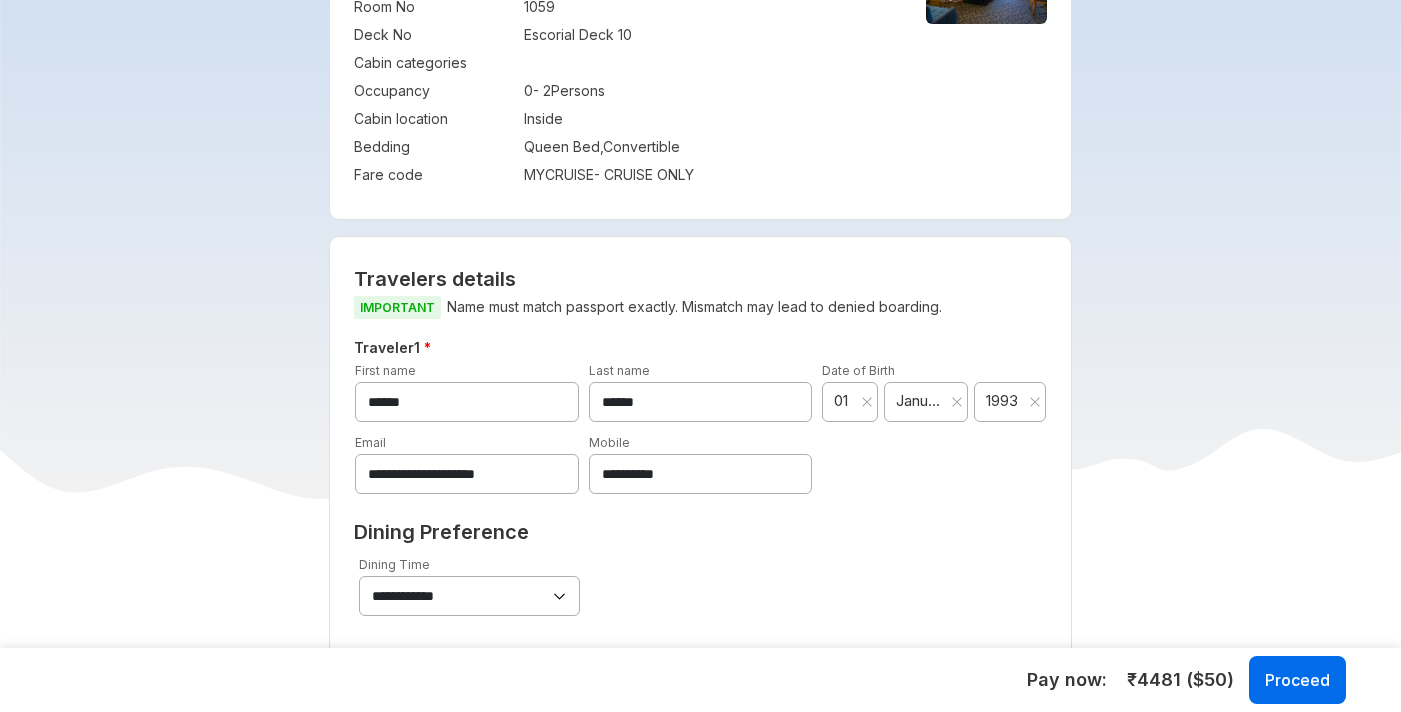scroll, scrollTop: 606, scrollLeft: 0, axis: vertical 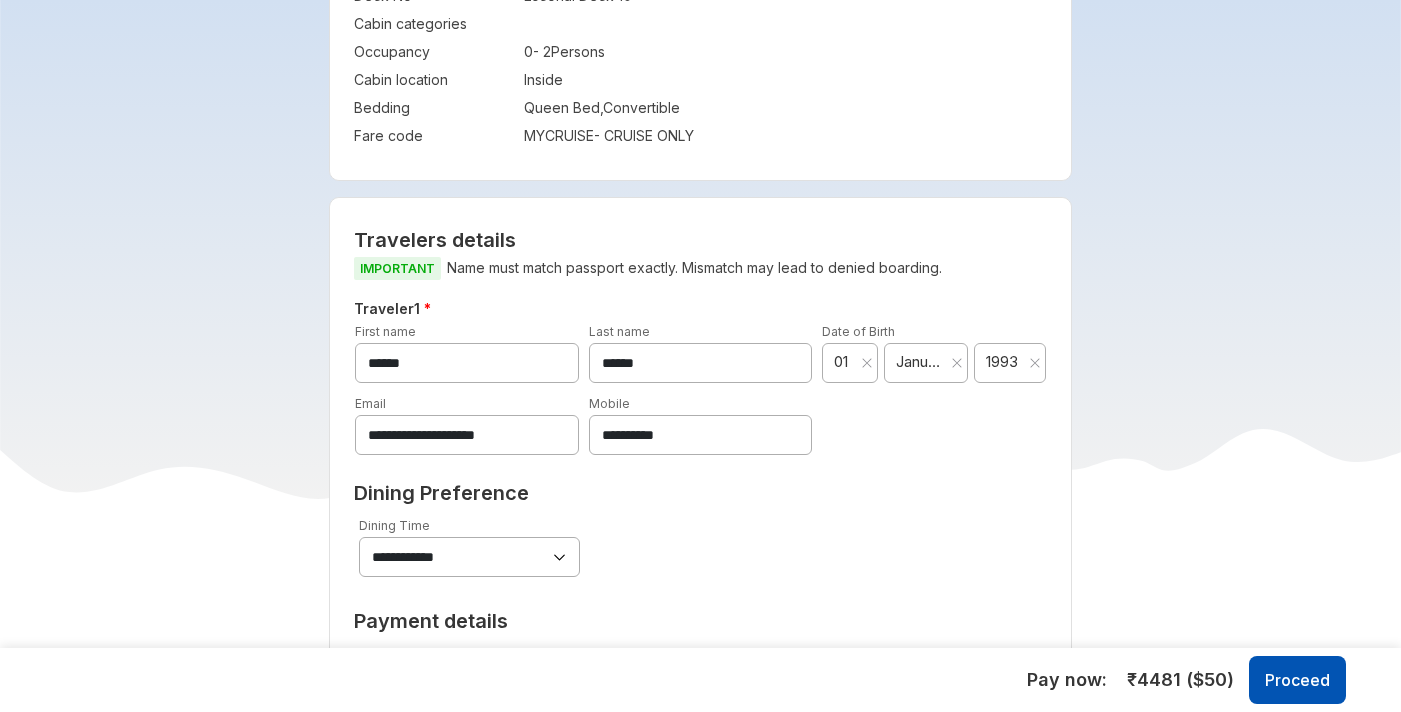 click on "Proceed" at bounding box center [1297, 680] 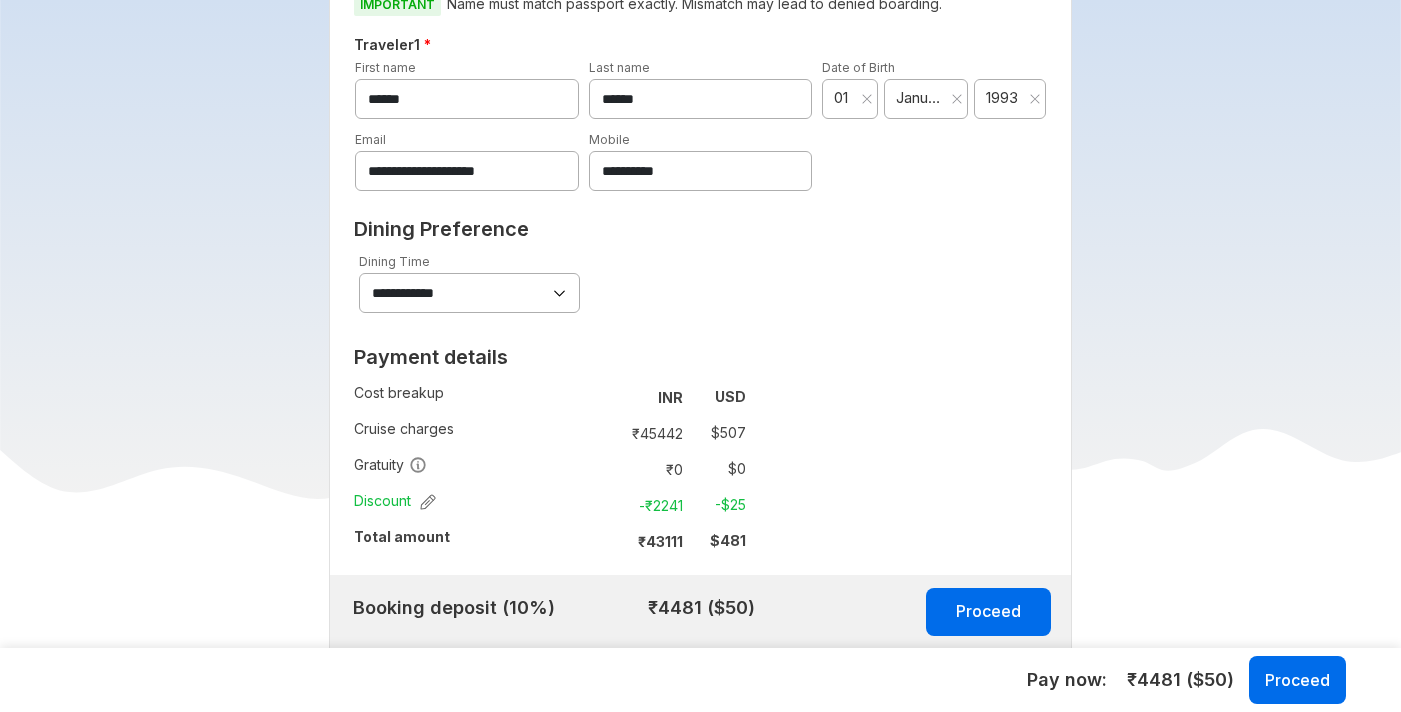 scroll, scrollTop: 870, scrollLeft: 0, axis: vertical 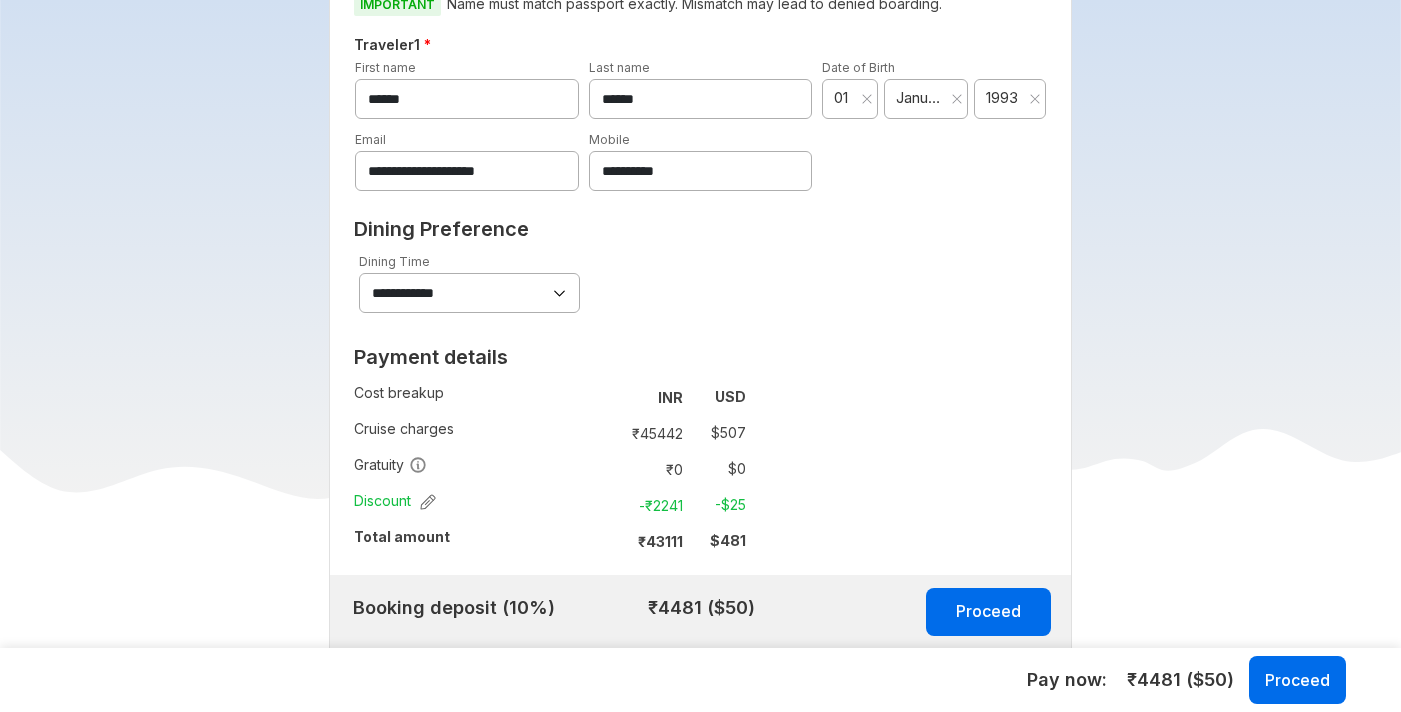 click on "**********" at bounding box center (469, 293) 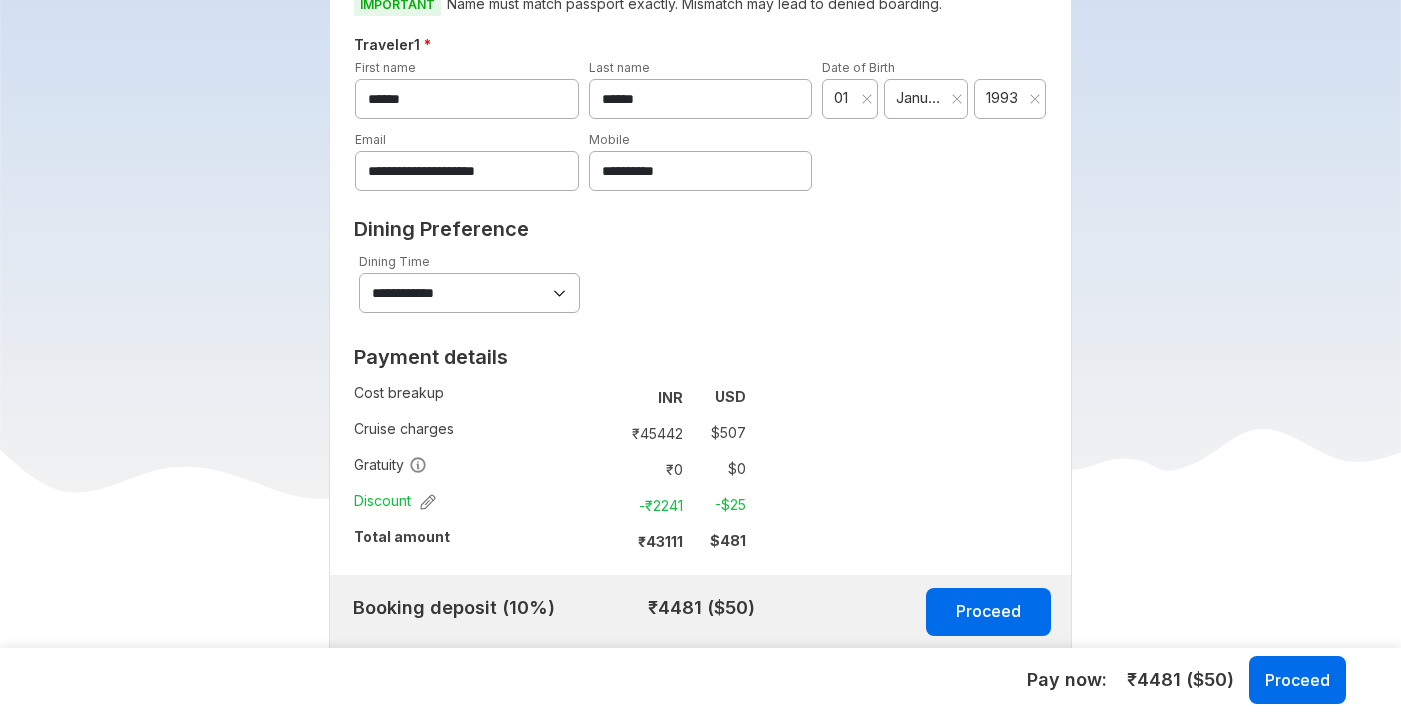 select on "**" 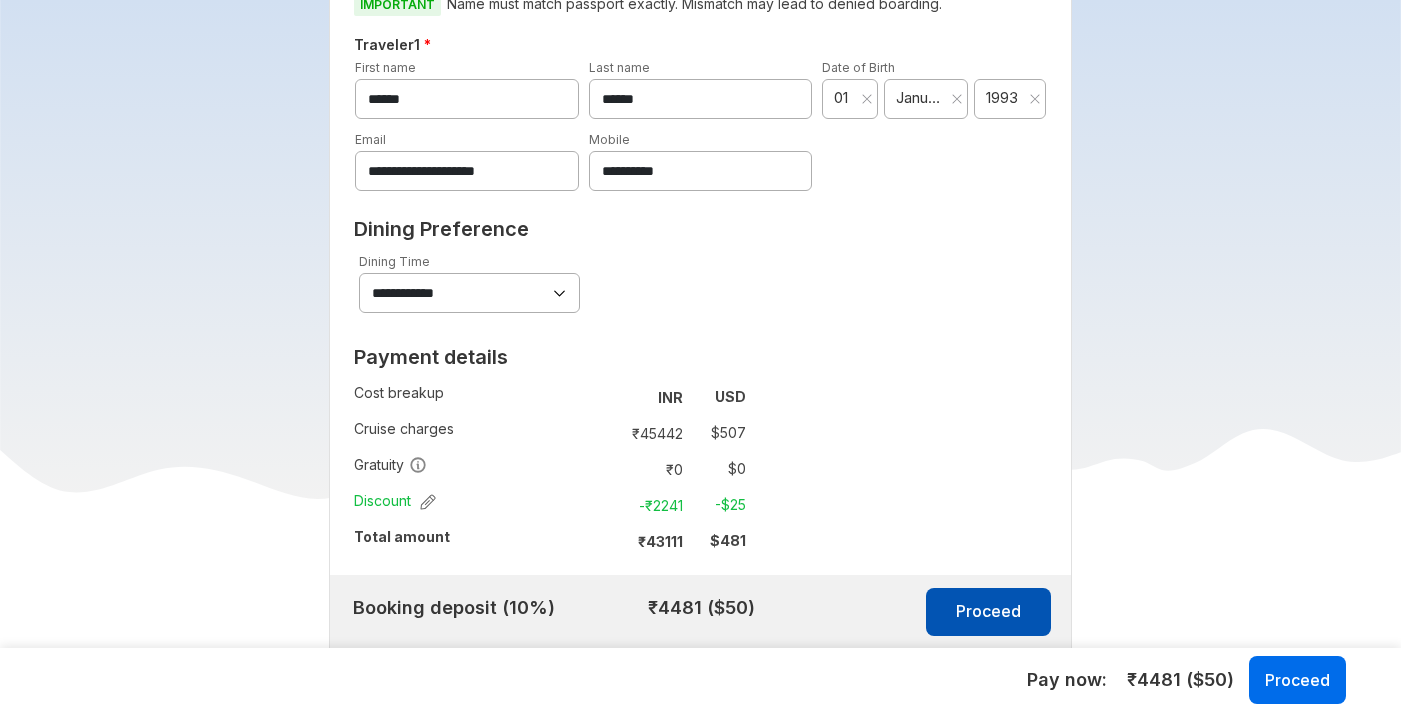 click on "Proceed" at bounding box center (988, 612) 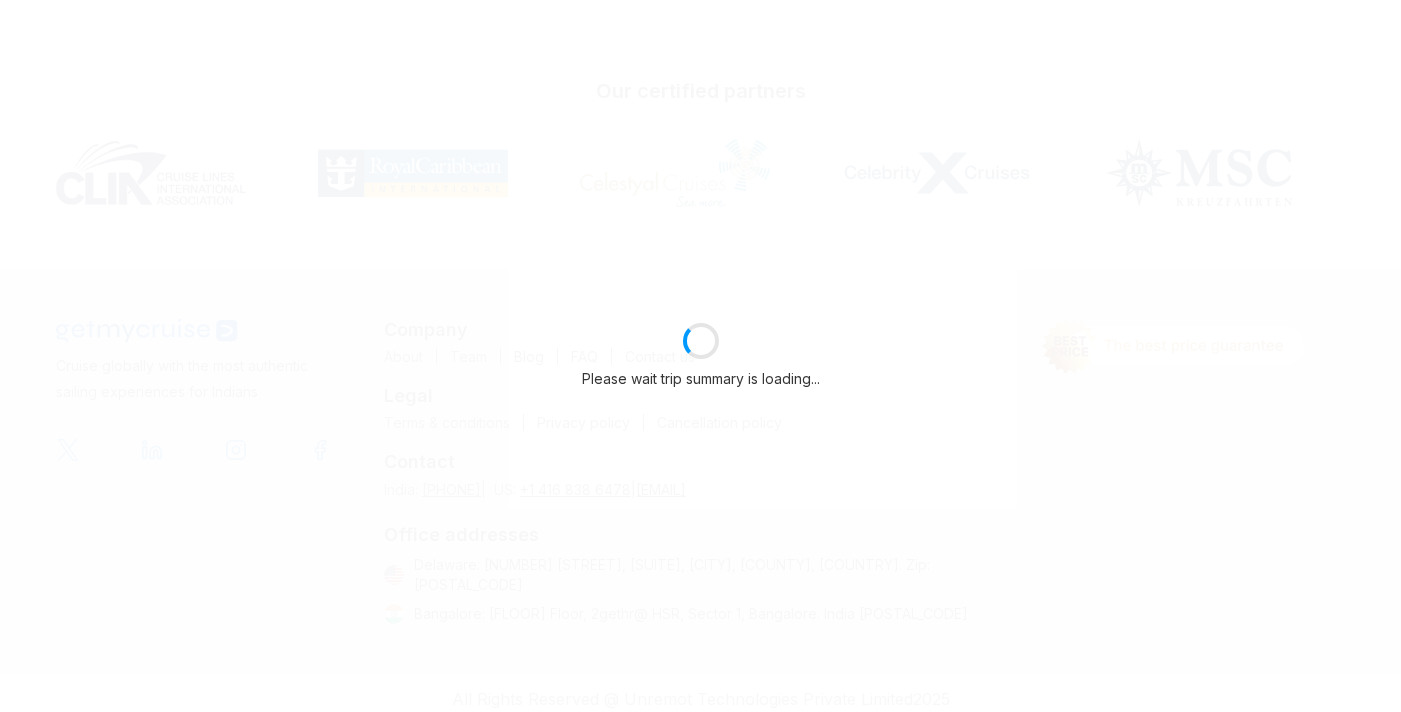 scroll, scrollTop: 870, scrollLeft: 0, axis: vertical 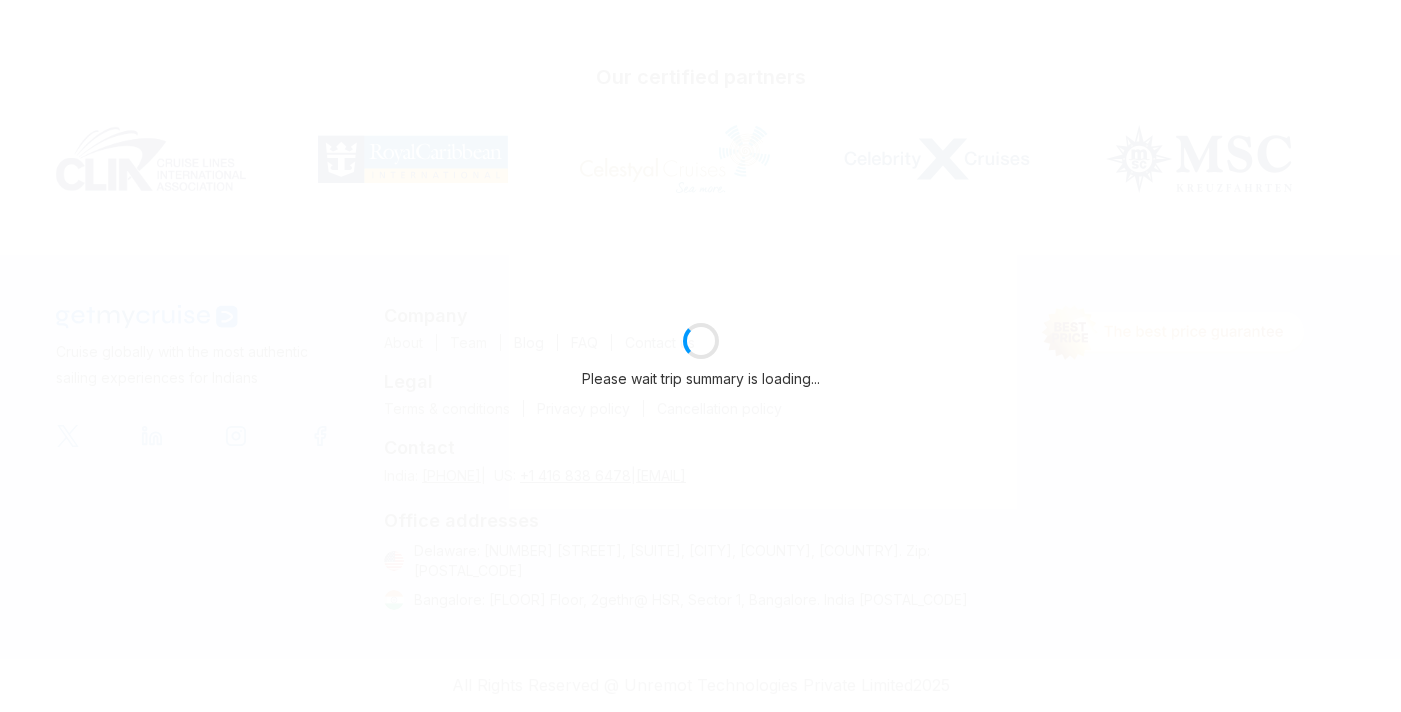 select on "**" 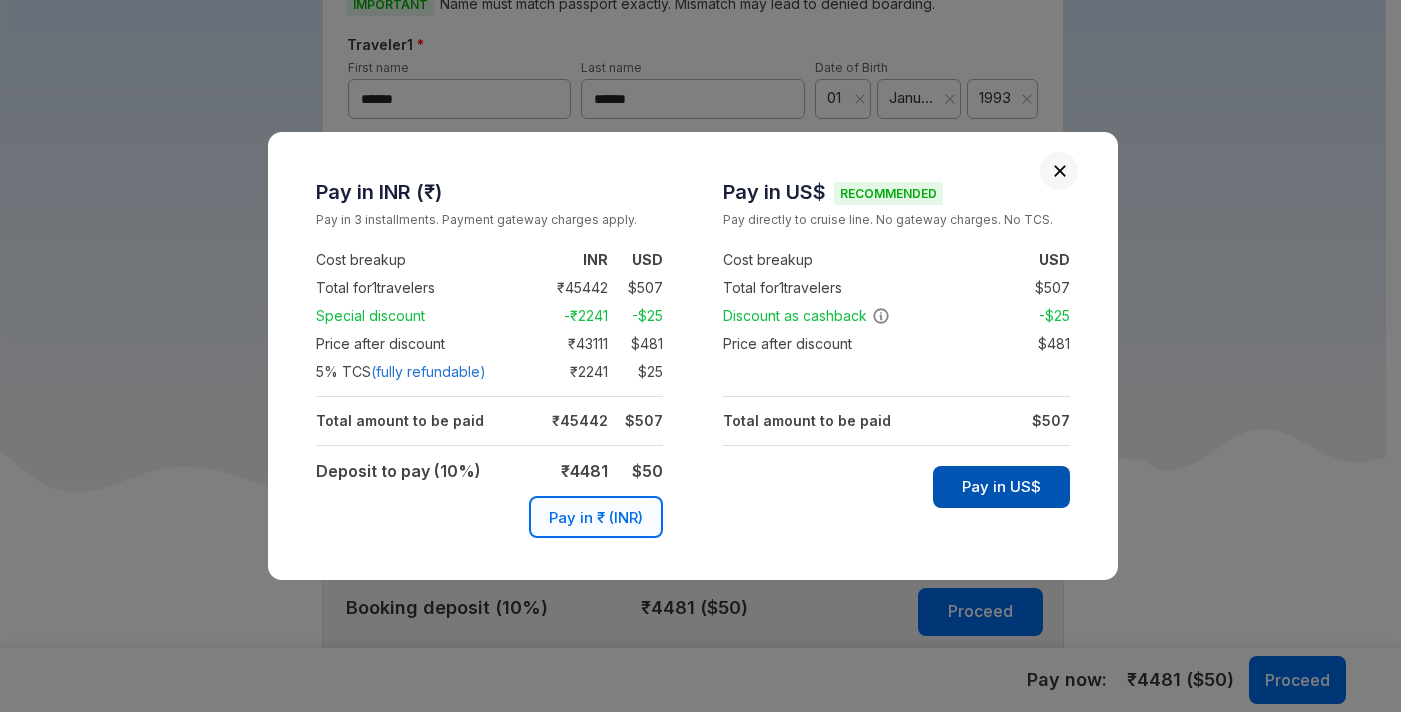 click on "Pay in US$" at bounding box center [1001, 487] 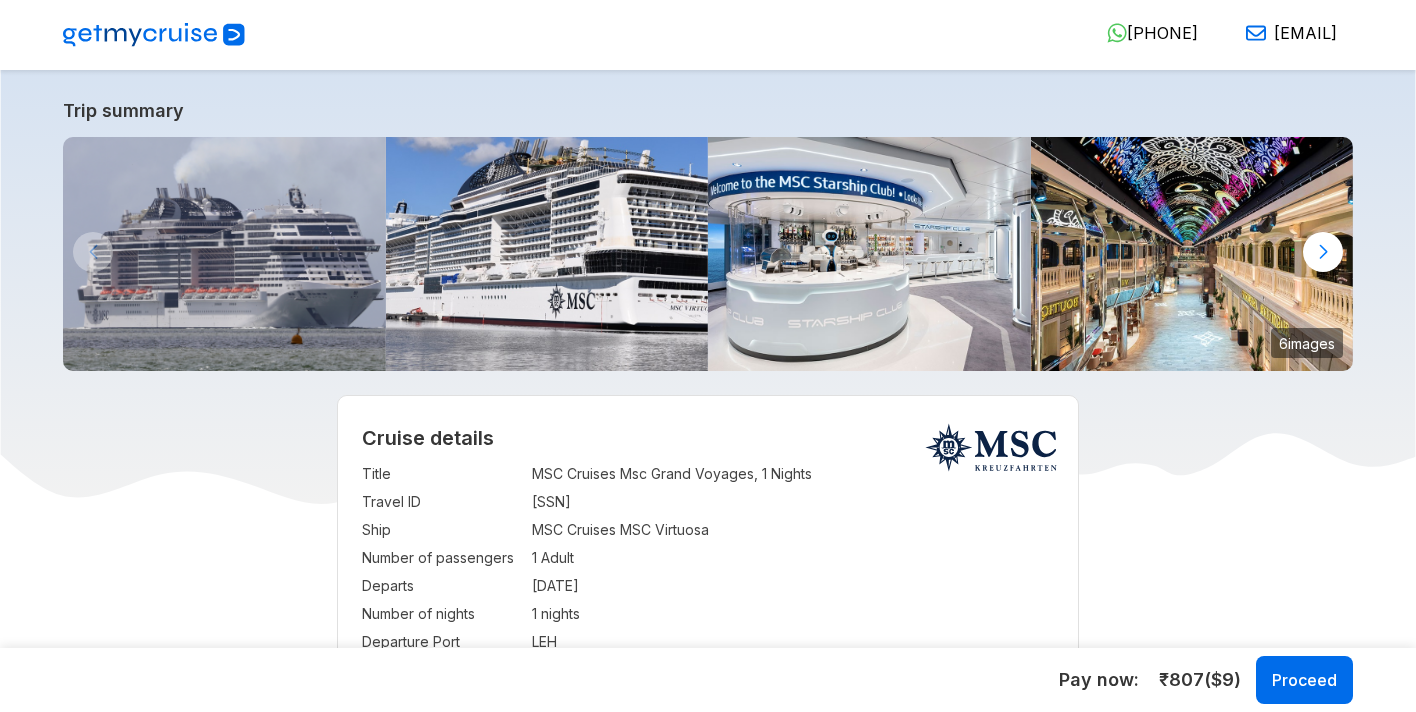 select on "**" 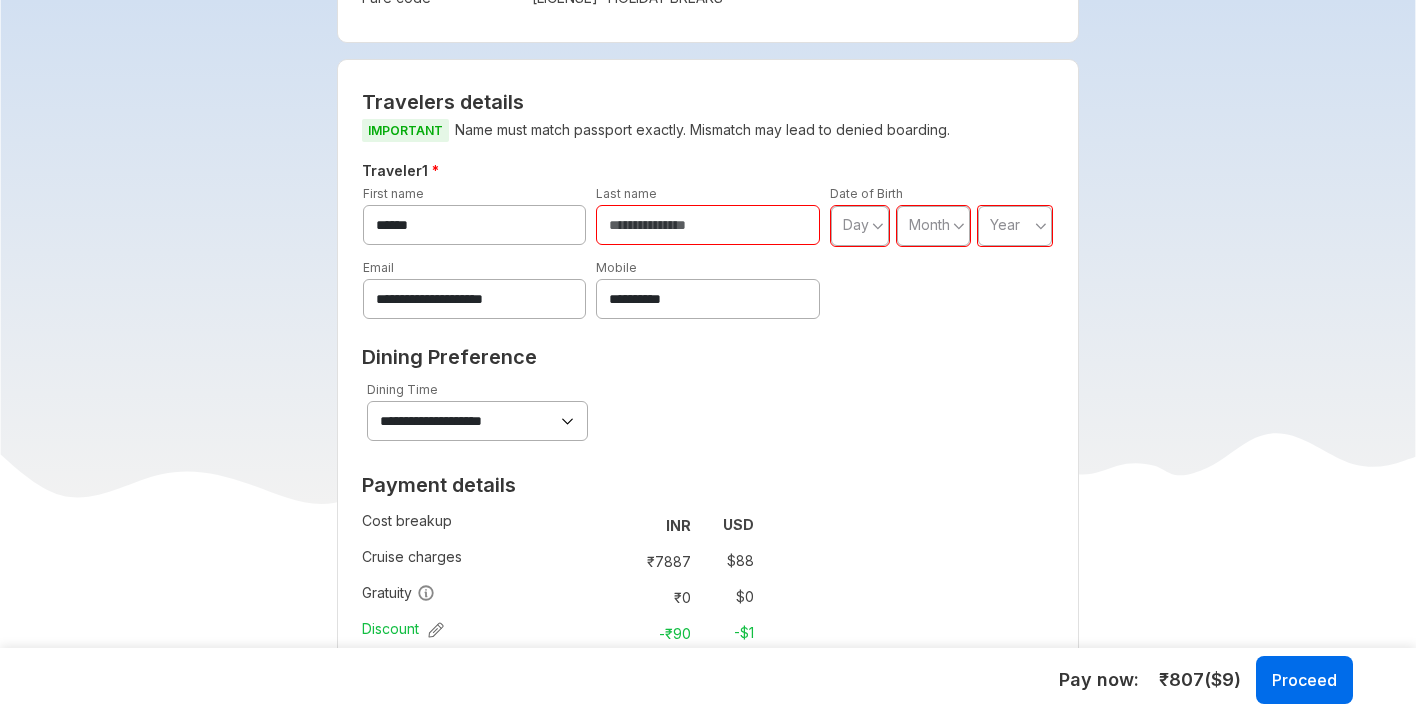 scroll, scrollTop: 897, scrollLeft: 0, axis: vertical 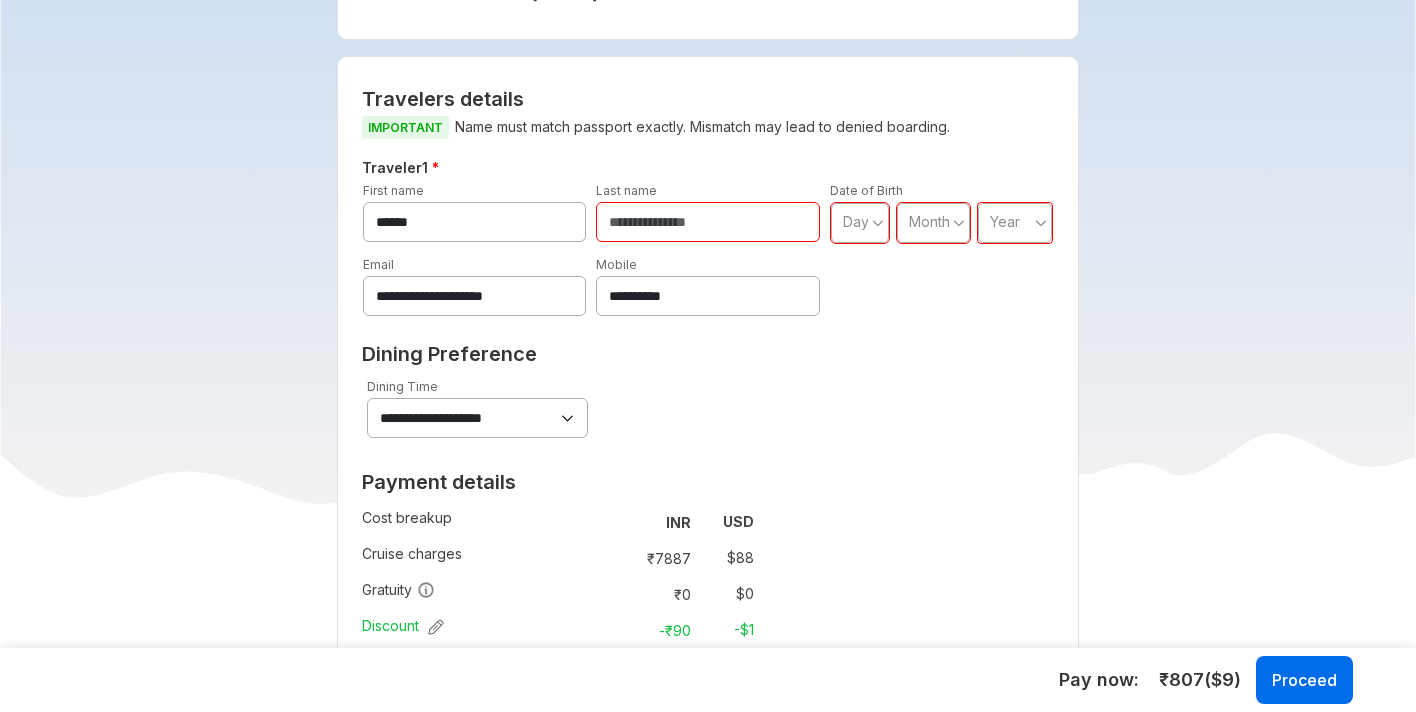 click at bounding box center [708, 222] 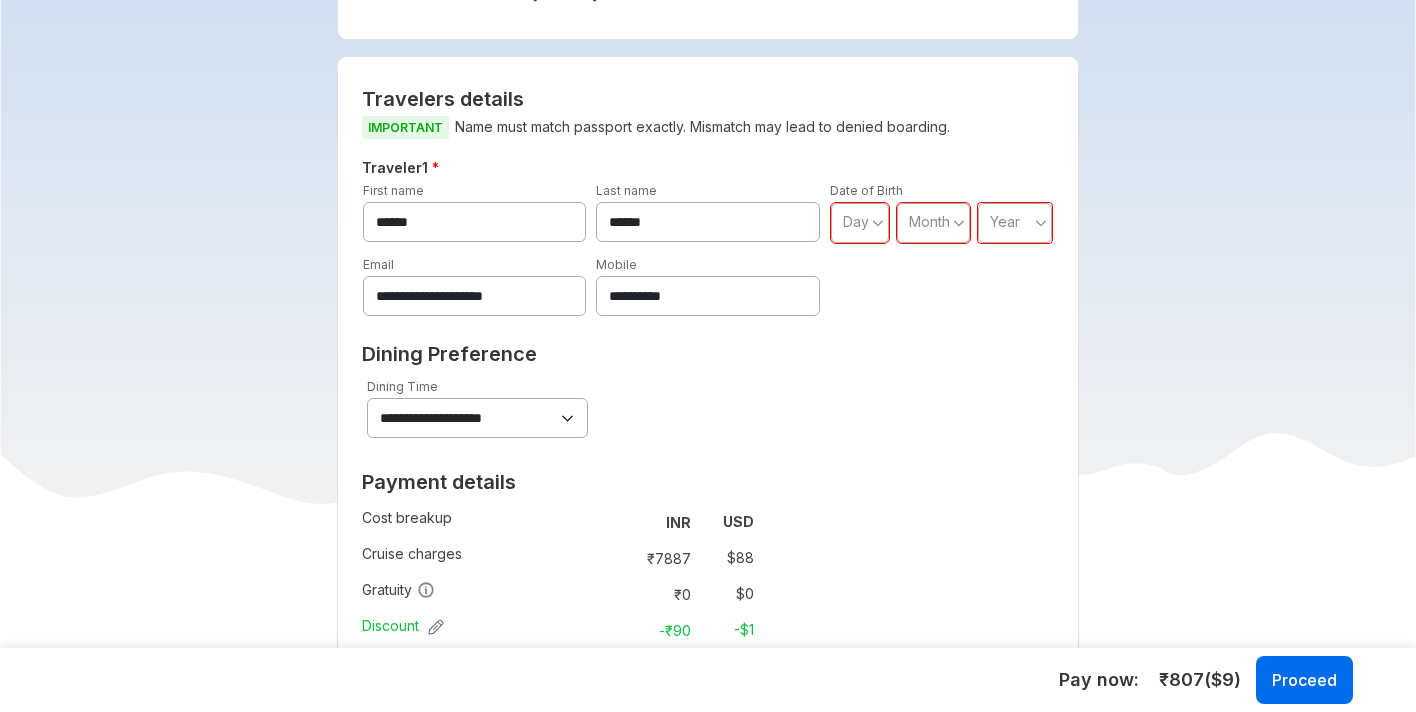type on "******" 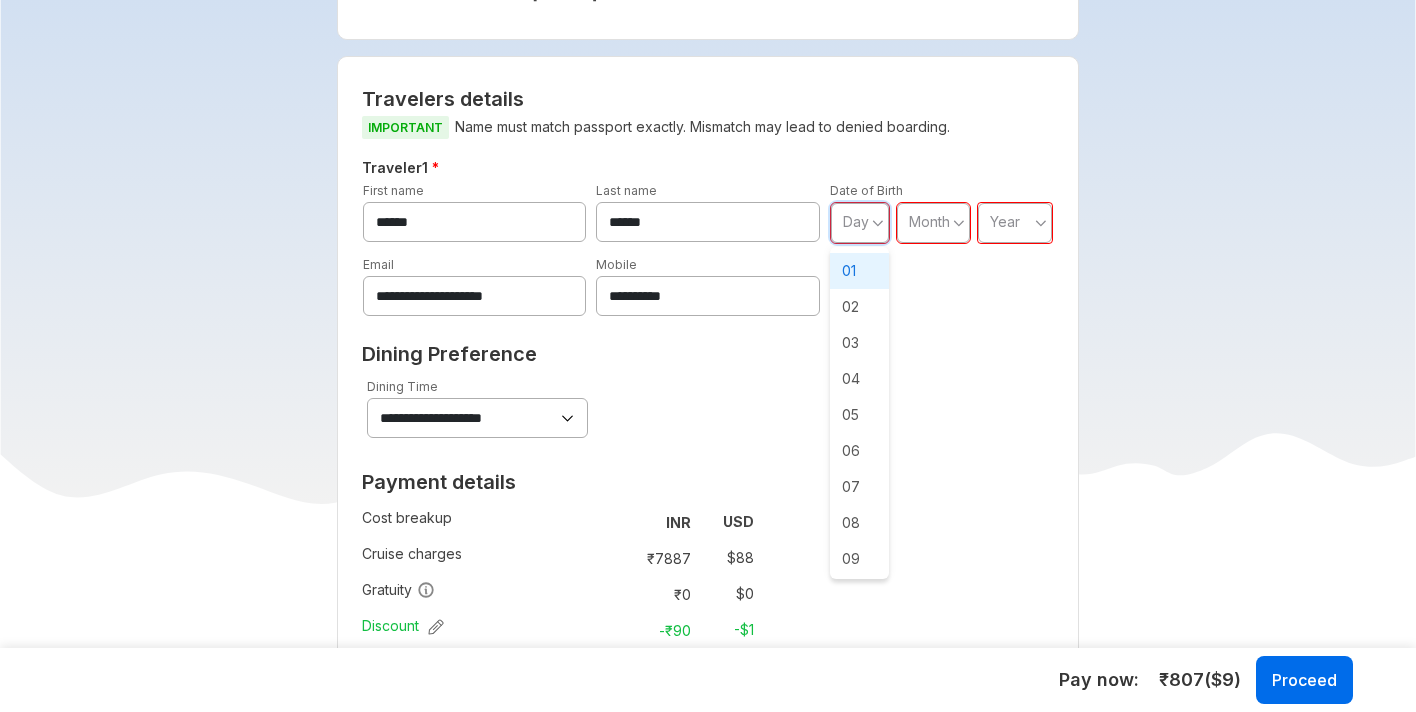 click on "01" at bounding box center (860, 271) 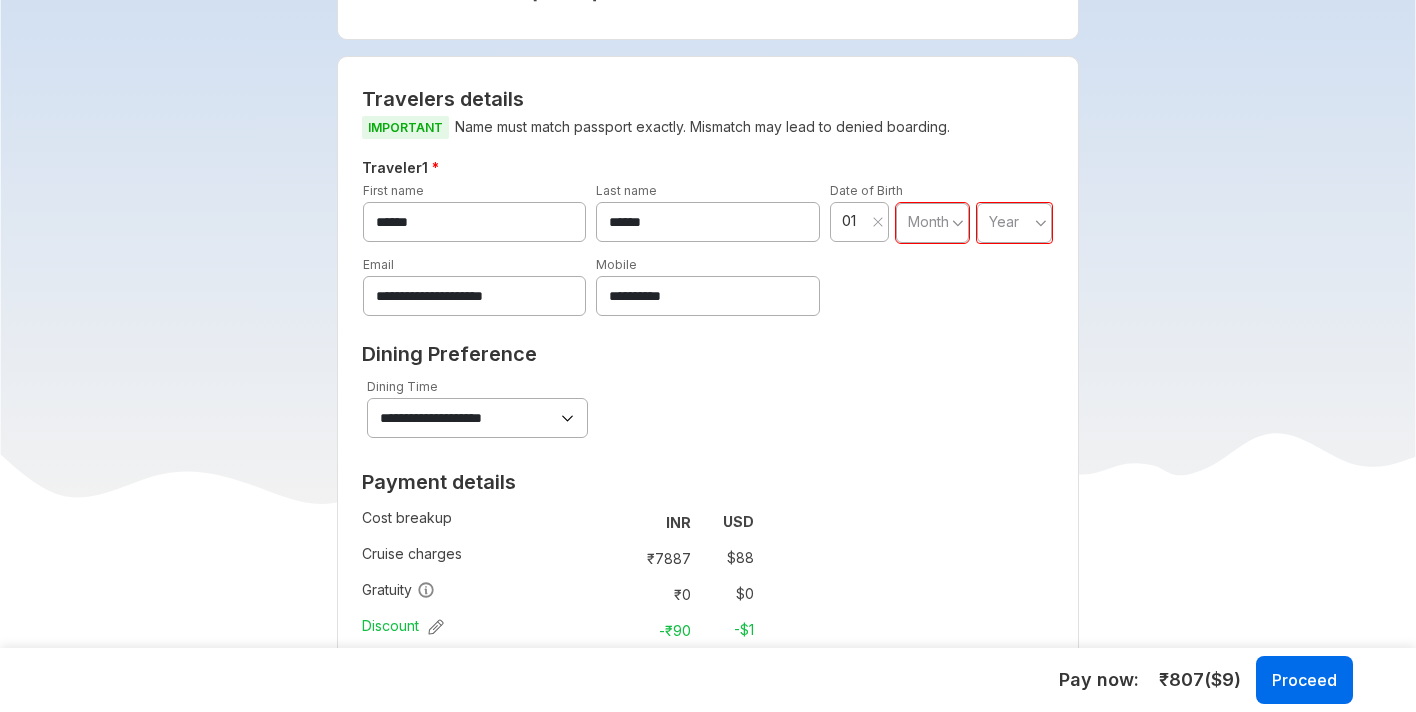 click on "Month" at bounding box center (932, 223) 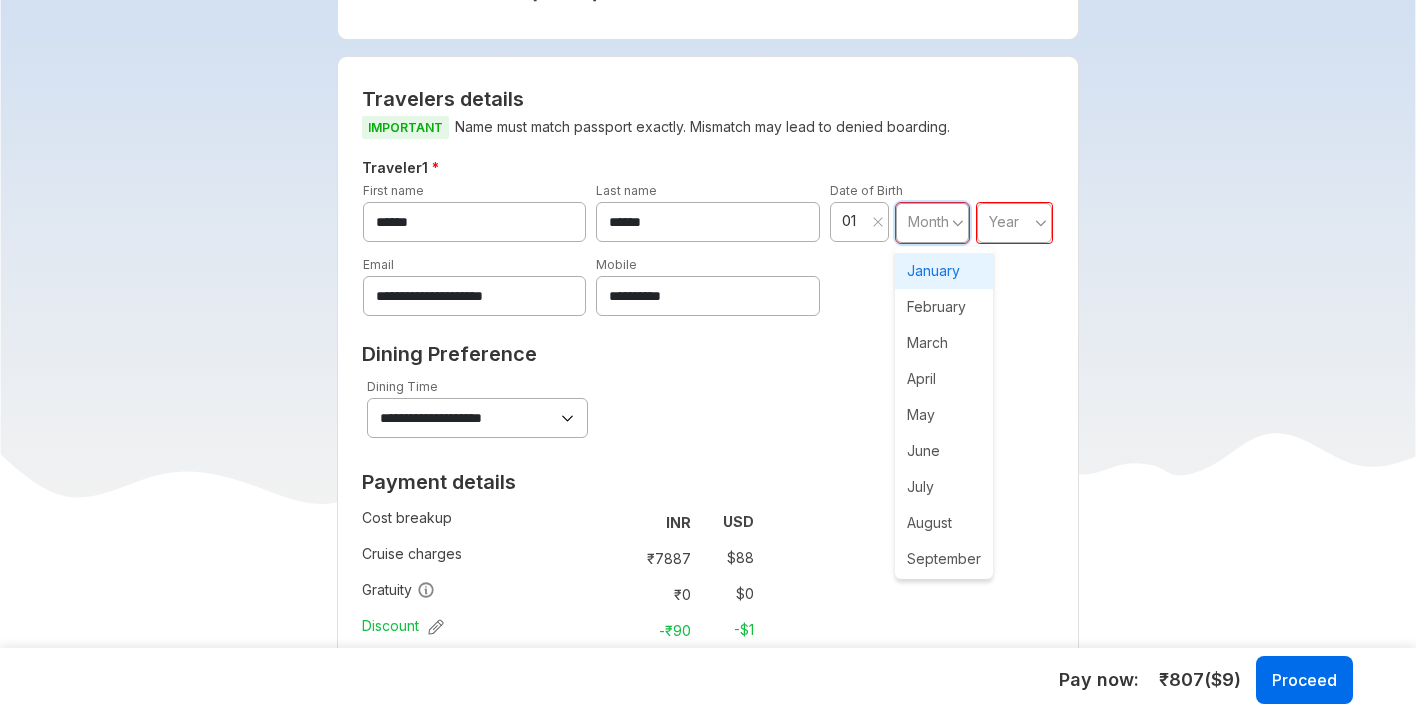 click on "January" at bounding box center [944, 271] 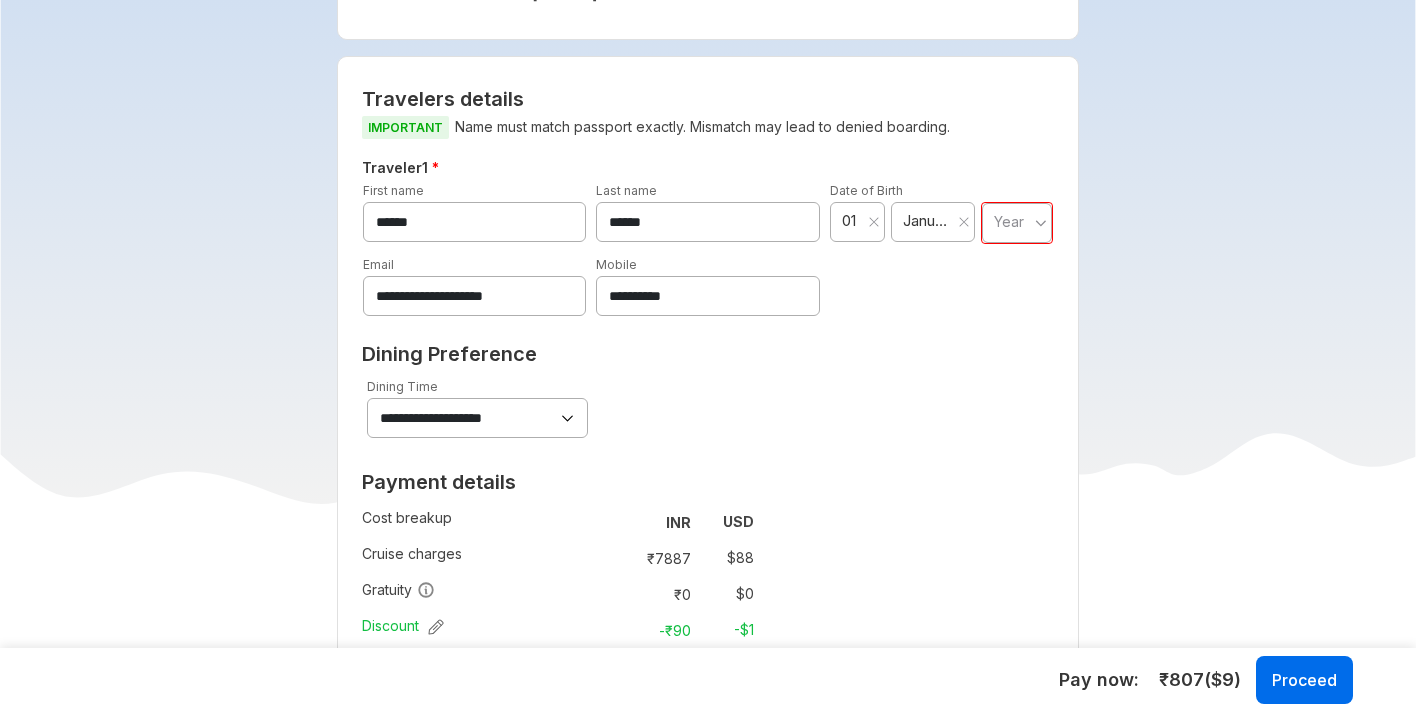 click on "Year" at bounding box center (1017, 223) 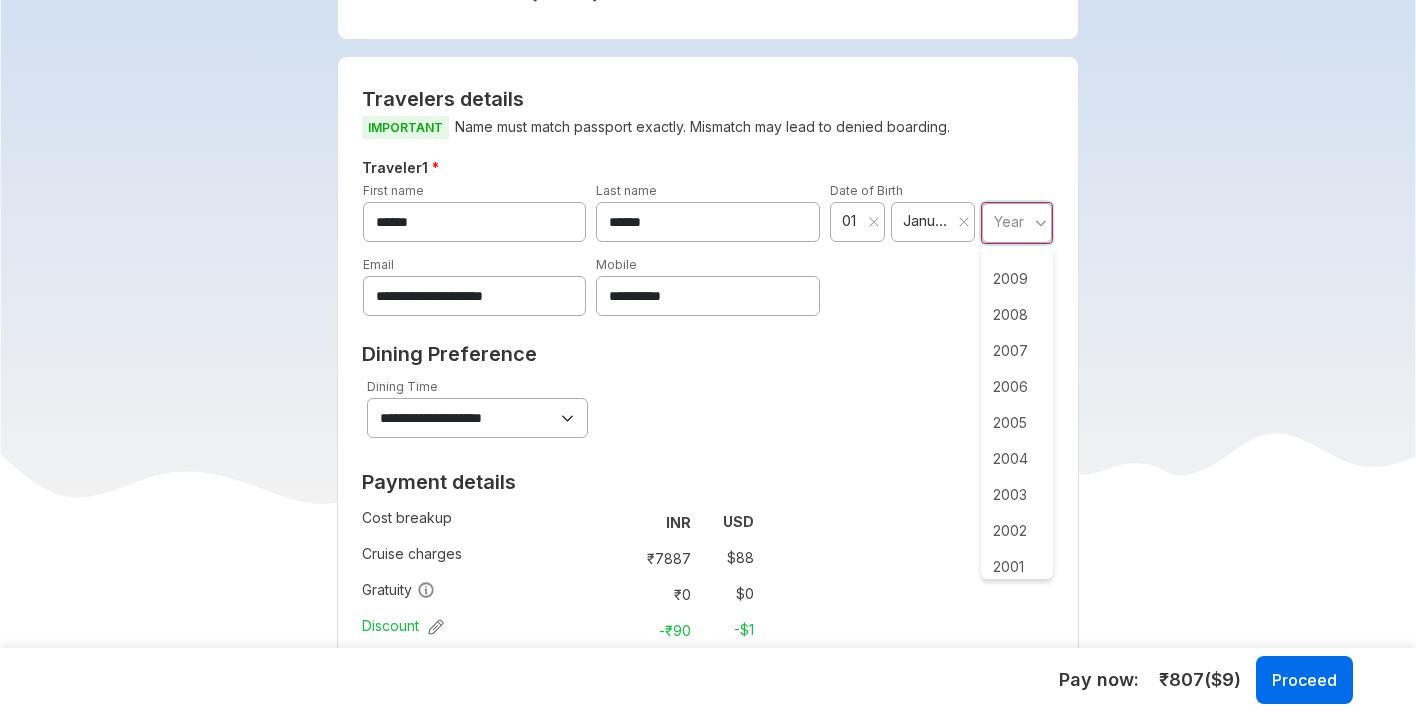 scroll, scrollTop: 572, scrollLeft: 0, axis: vertical 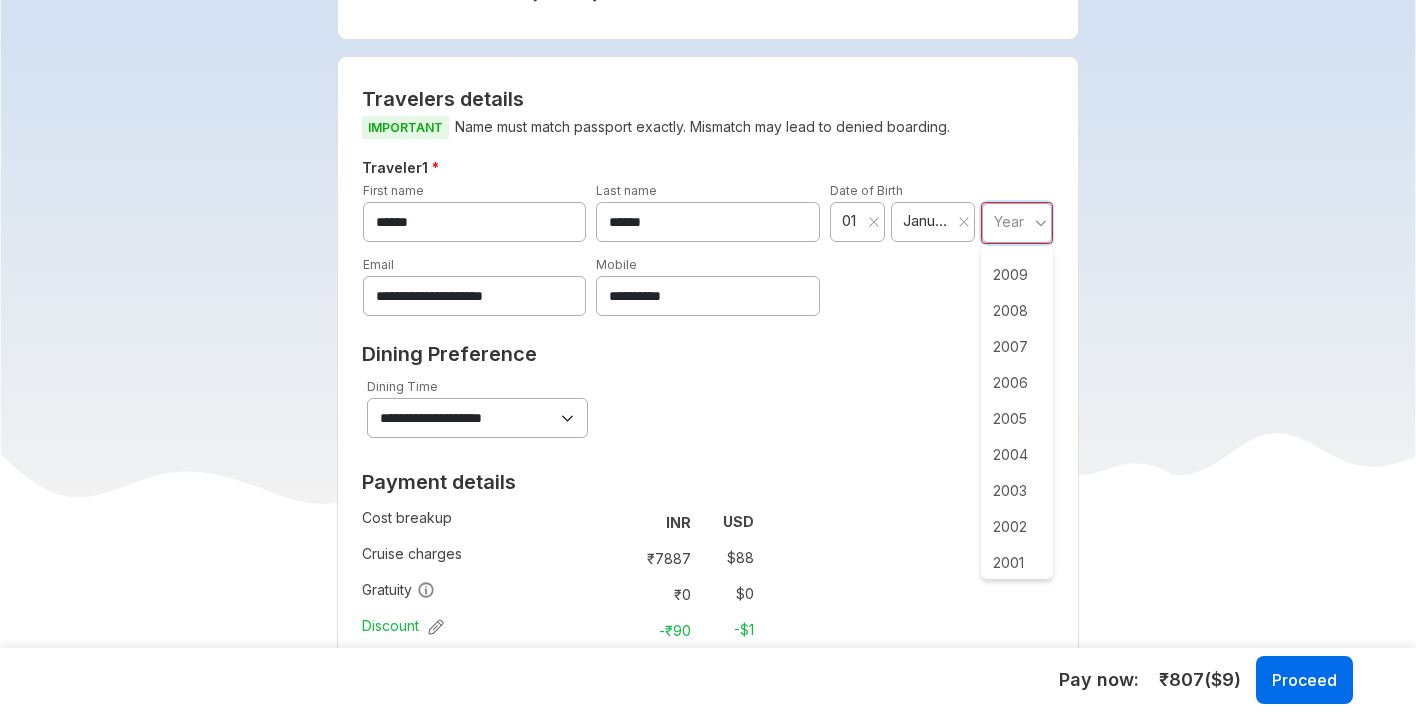 click on "2003" at bounding box center (1017, 491) 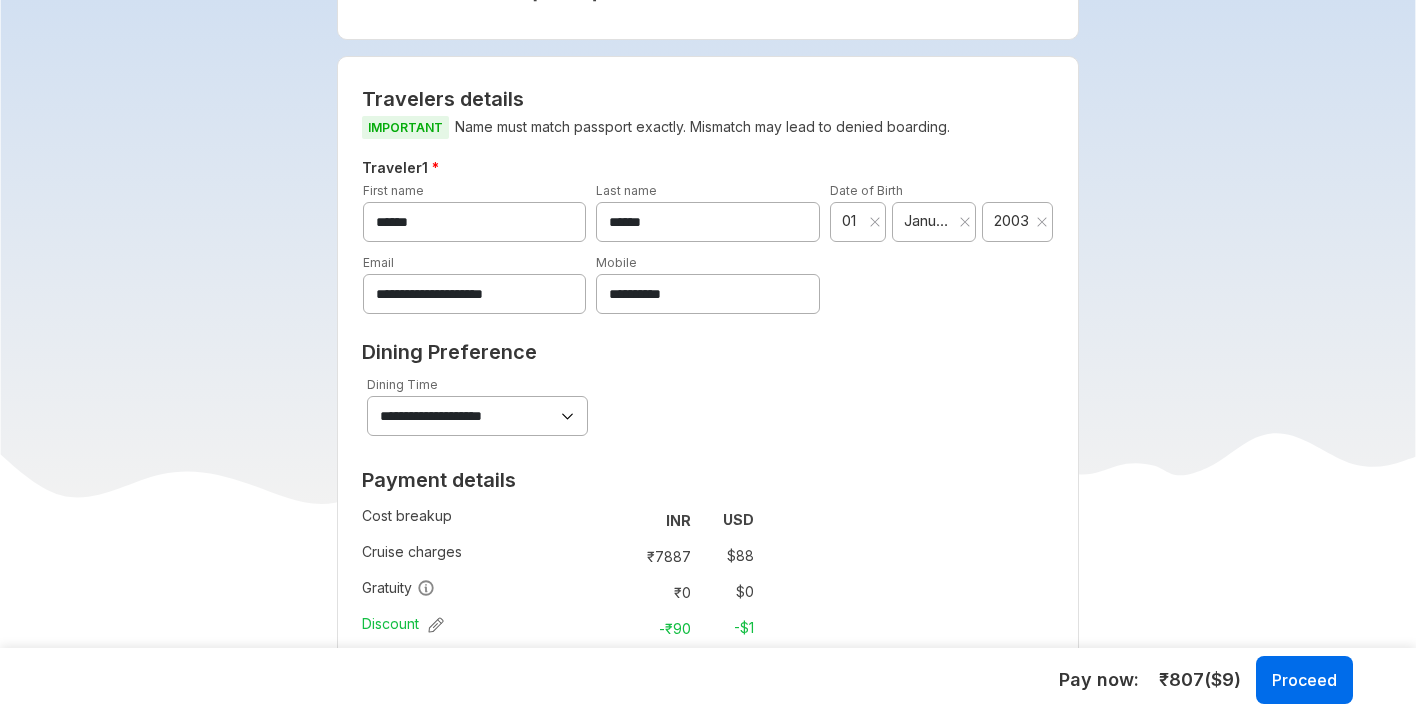click on "2003" at bounding box center [1012, 221] 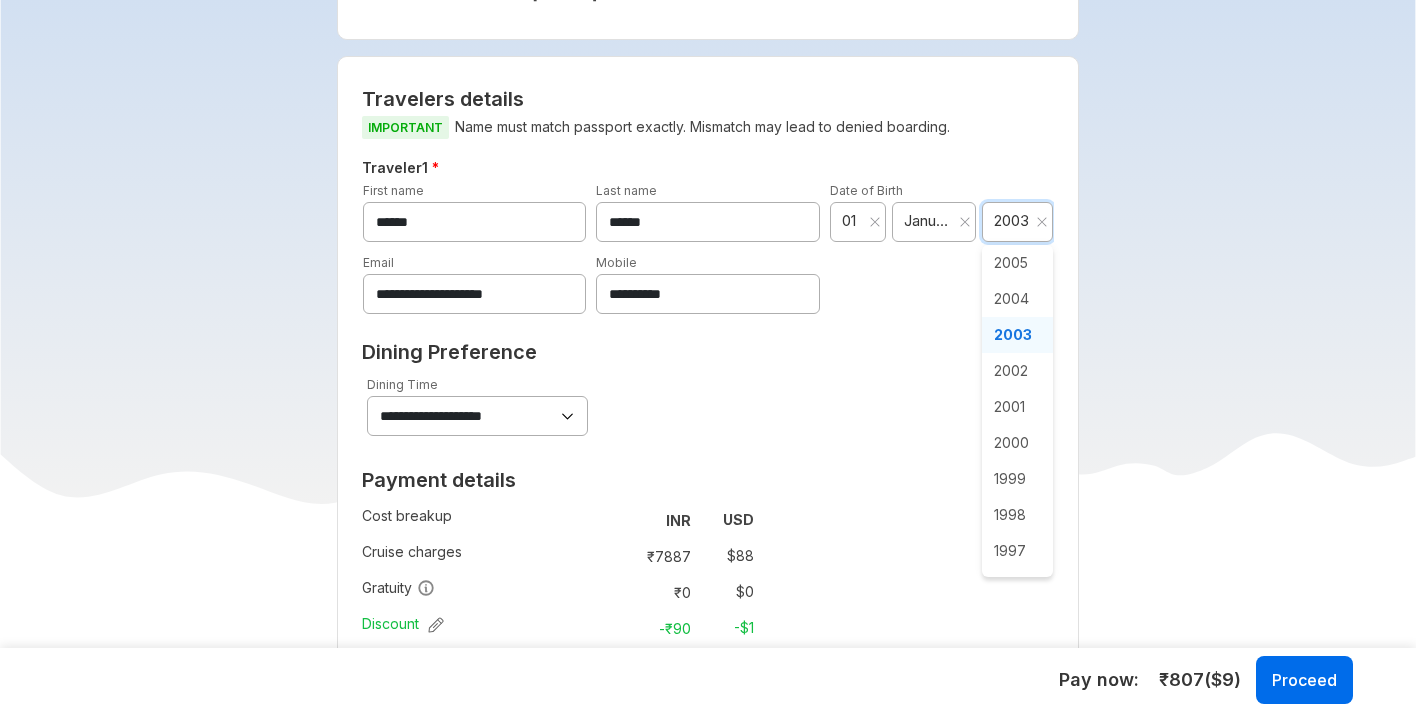 scroll, scrollTop: 810, scrollLeft: 0, axis: vertical 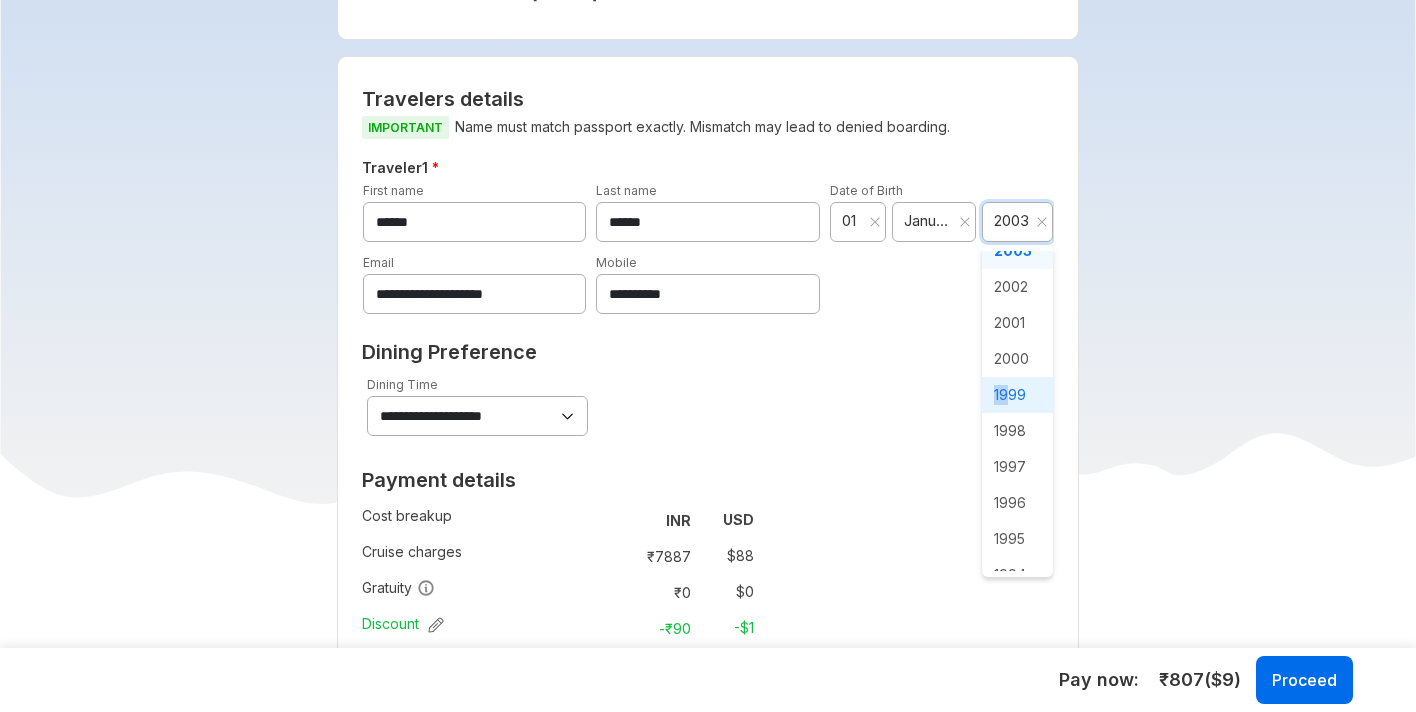 drag, startPoint x: 1003, startPoint y: 372, endPoint x: 1006, endPoint y: 388, distance: 16.27882 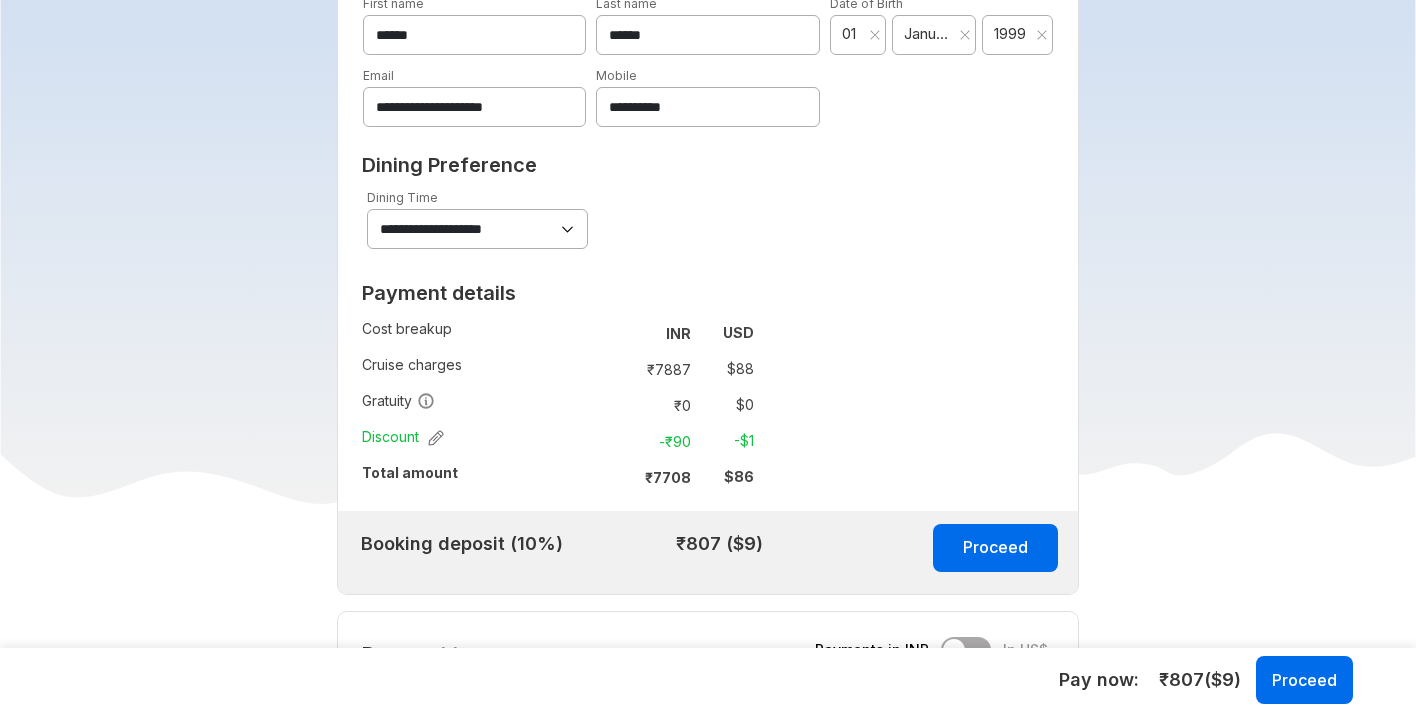 scroll, scrollTop: 1085, scrollLeft: 0, axis: vertical 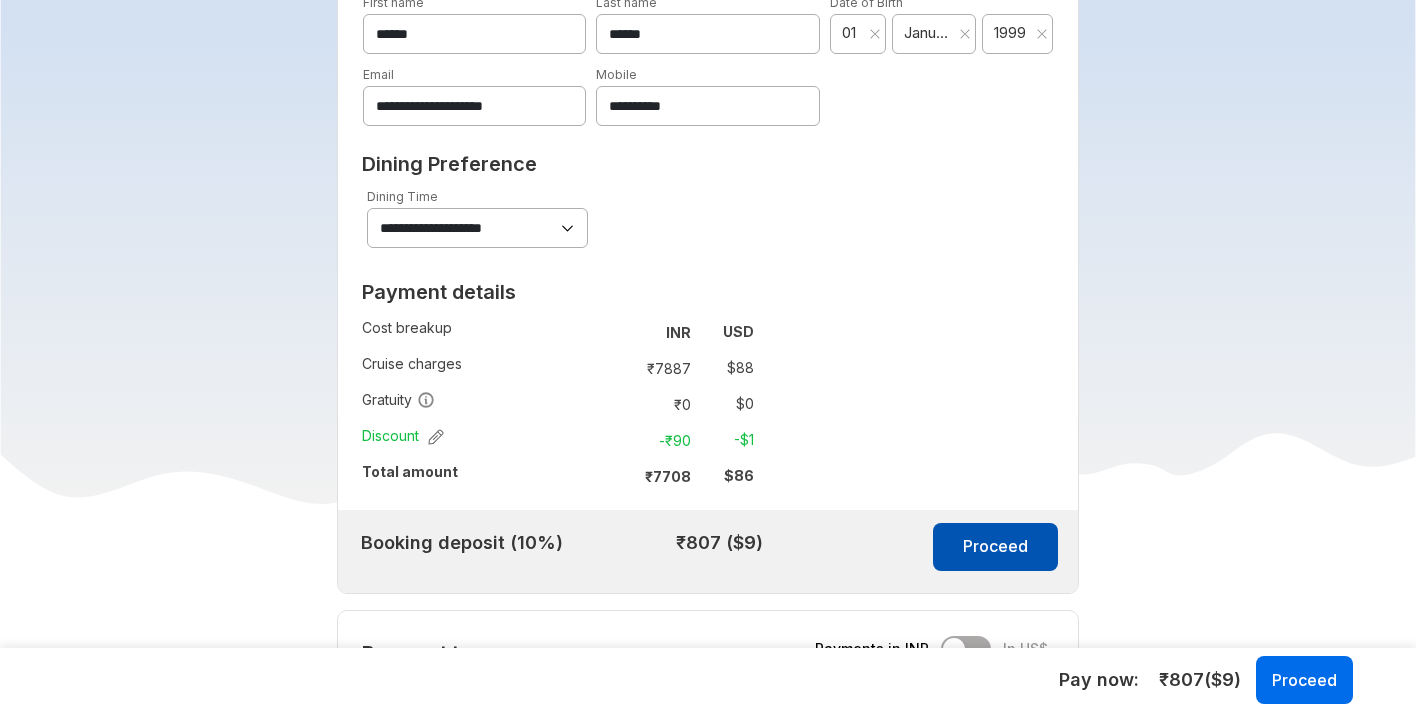 click on "Proceed" at bounding box center [995, 547] 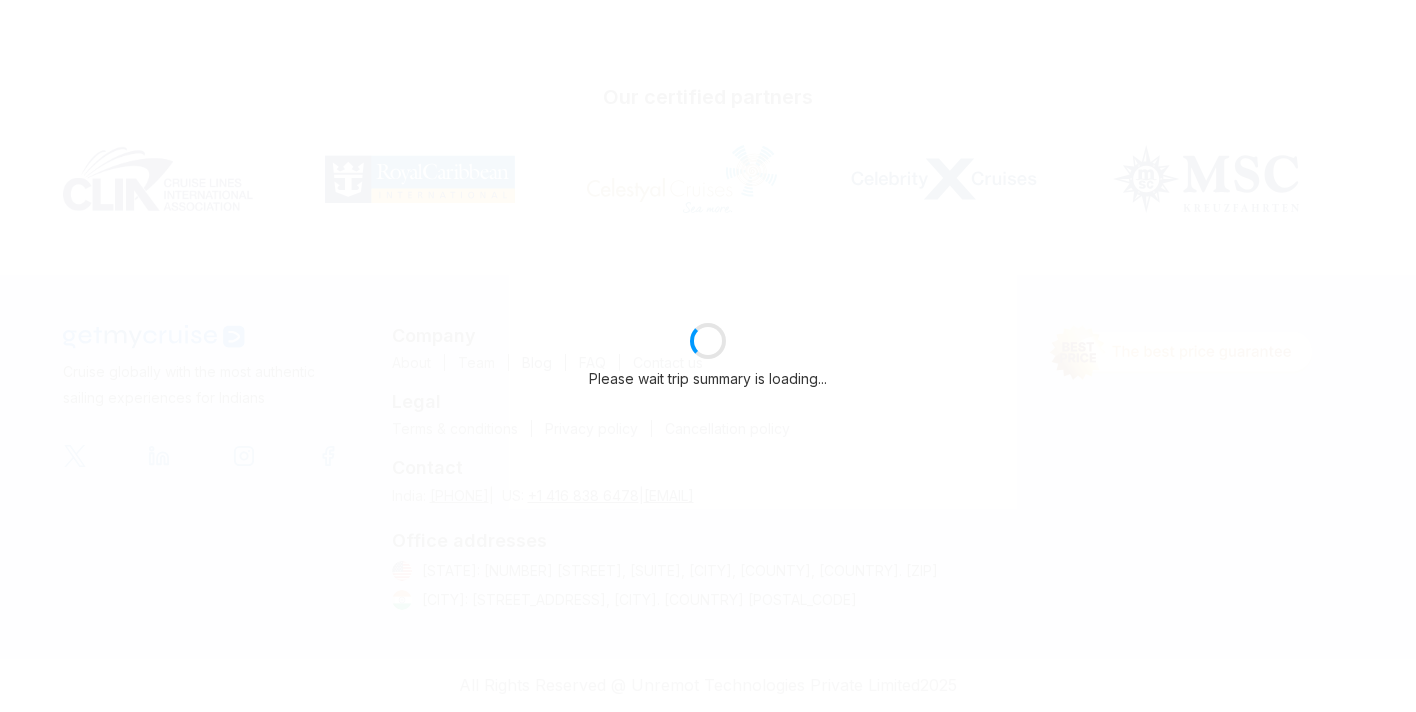 select on "**" 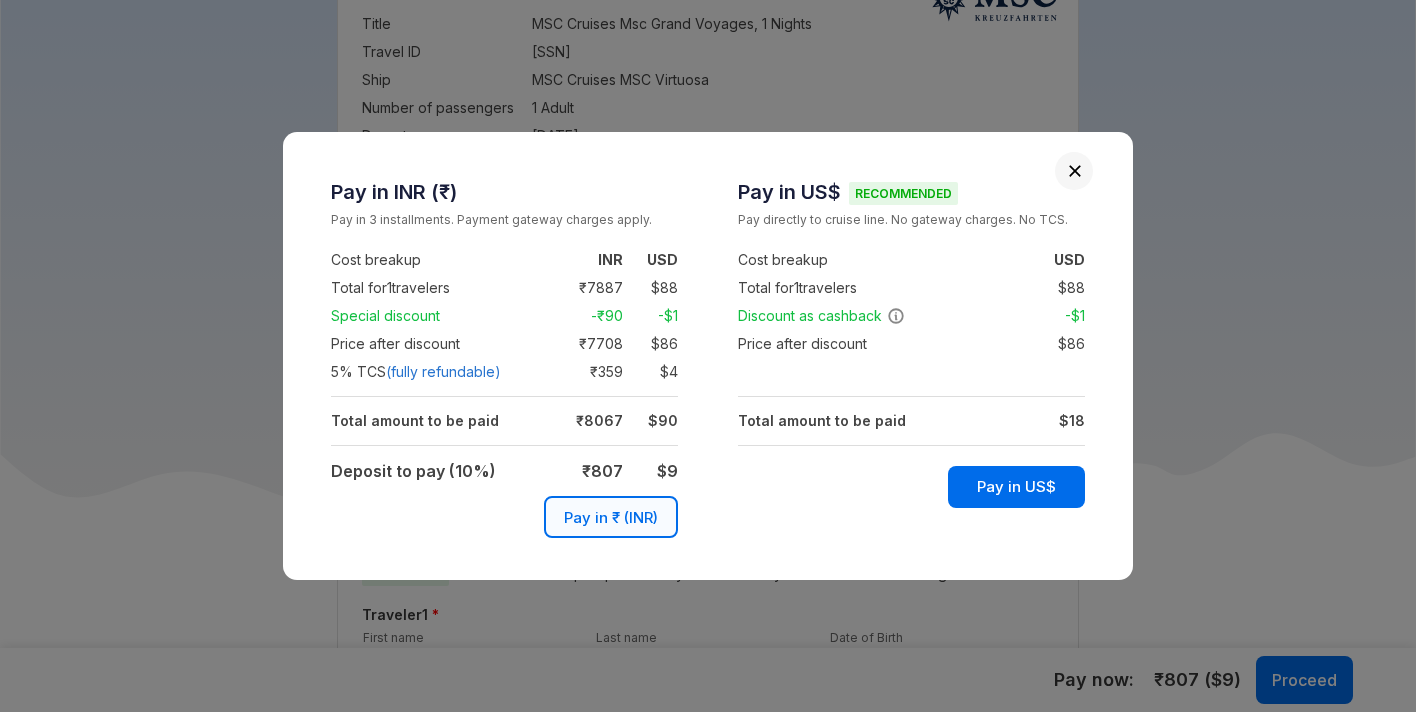scroll, scrollTop: 1085, scrollLeft: 0, axis: vertical 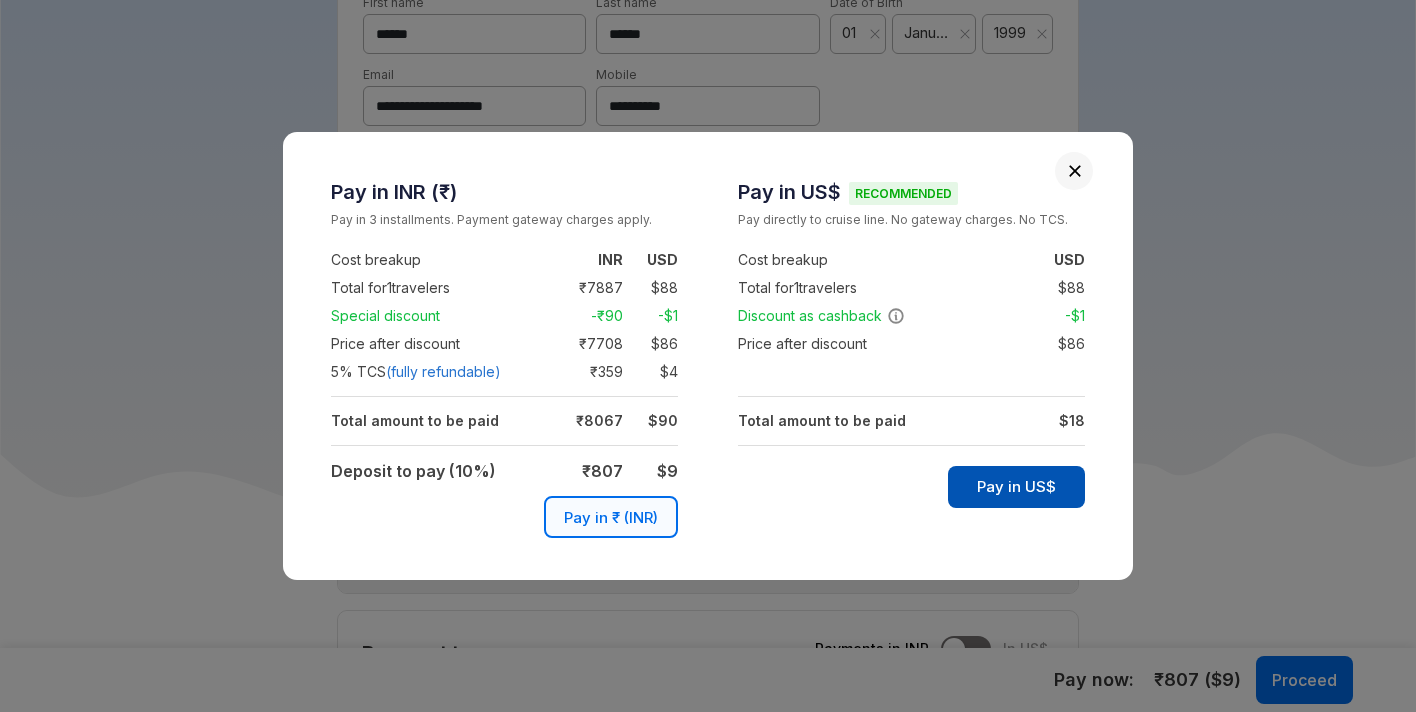 click on "Pay in US$" at bounding box center (1016, 487) 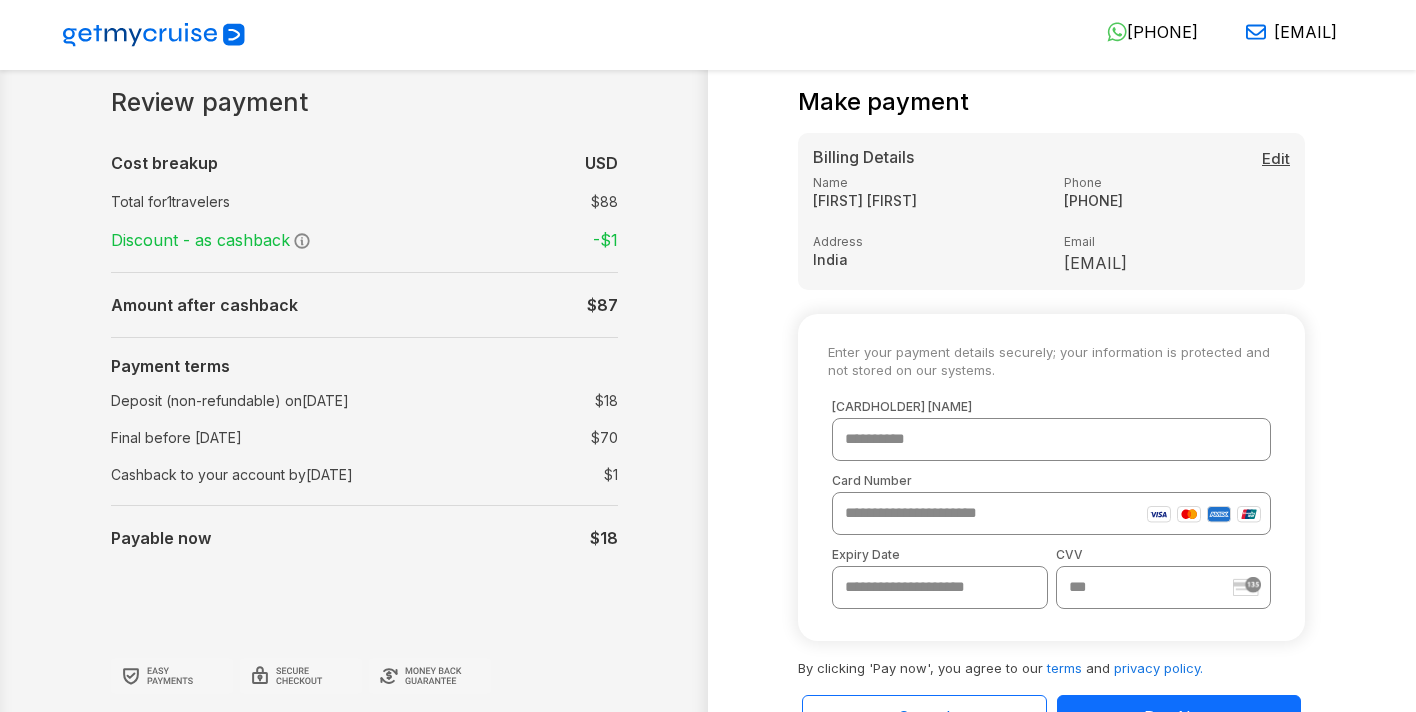 scroll, scrollTop: 0, scrollLeft: 0, axis: both 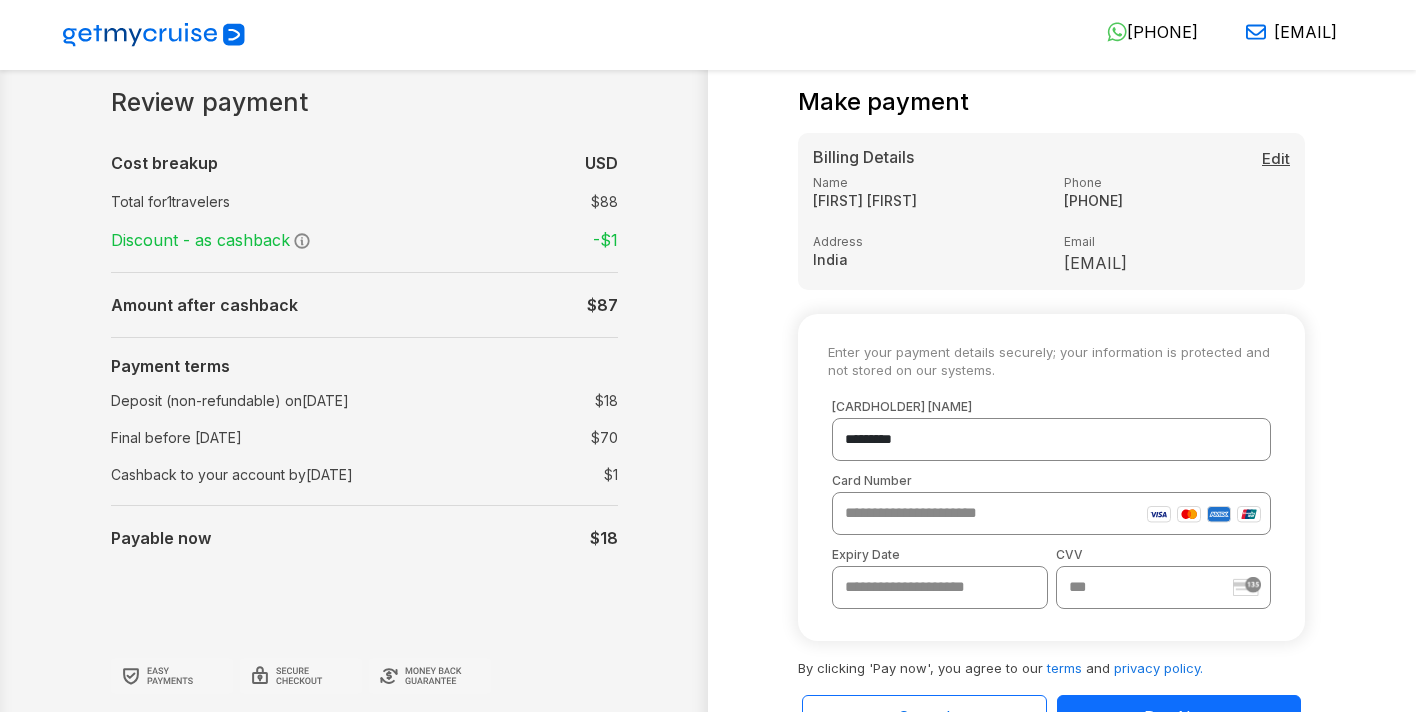 click at bounding box center (1051, 513) 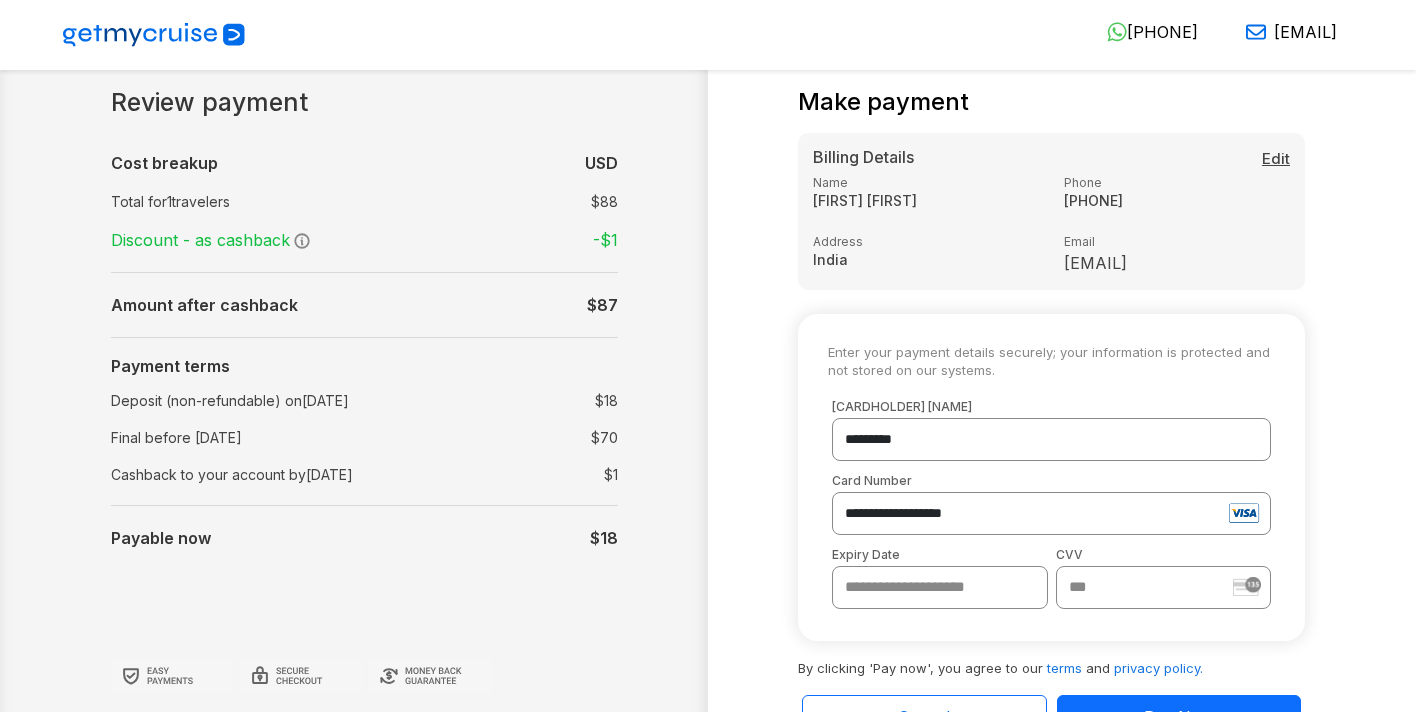 type on "**********" 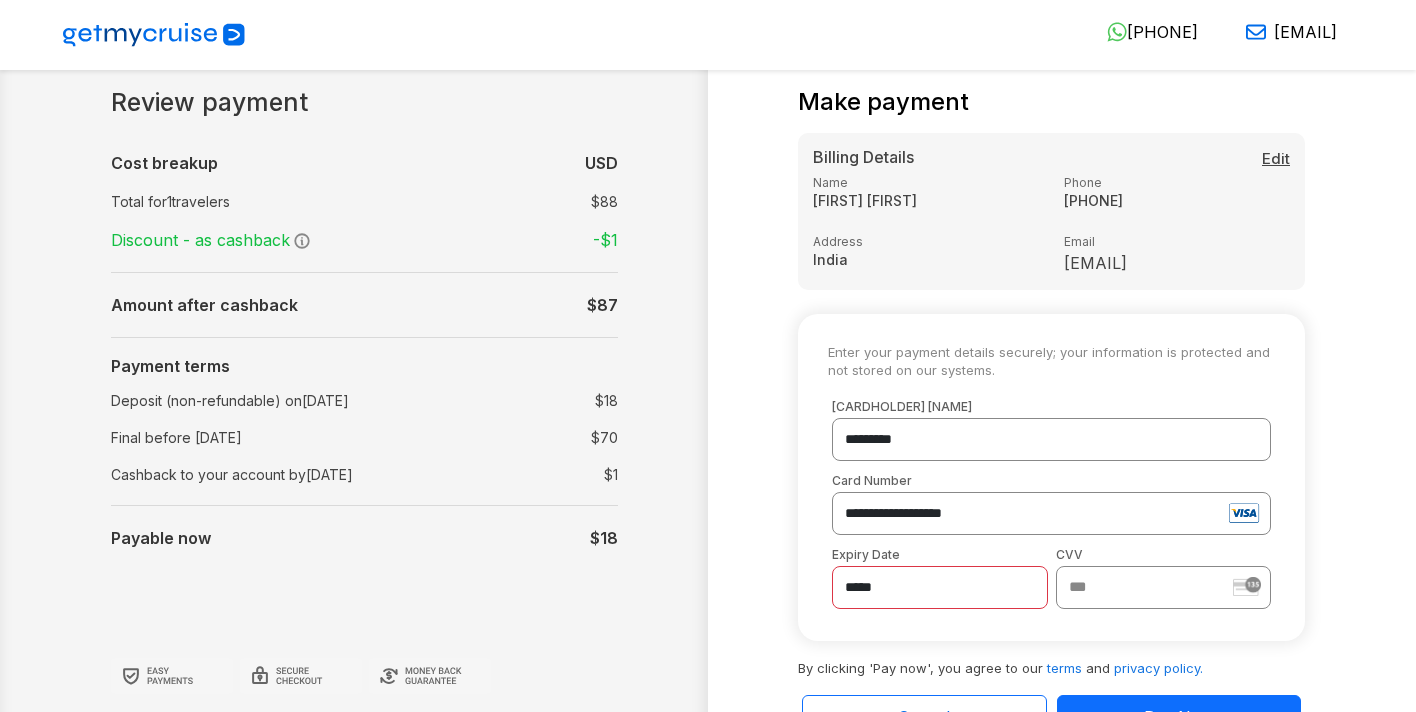 type on "*****" 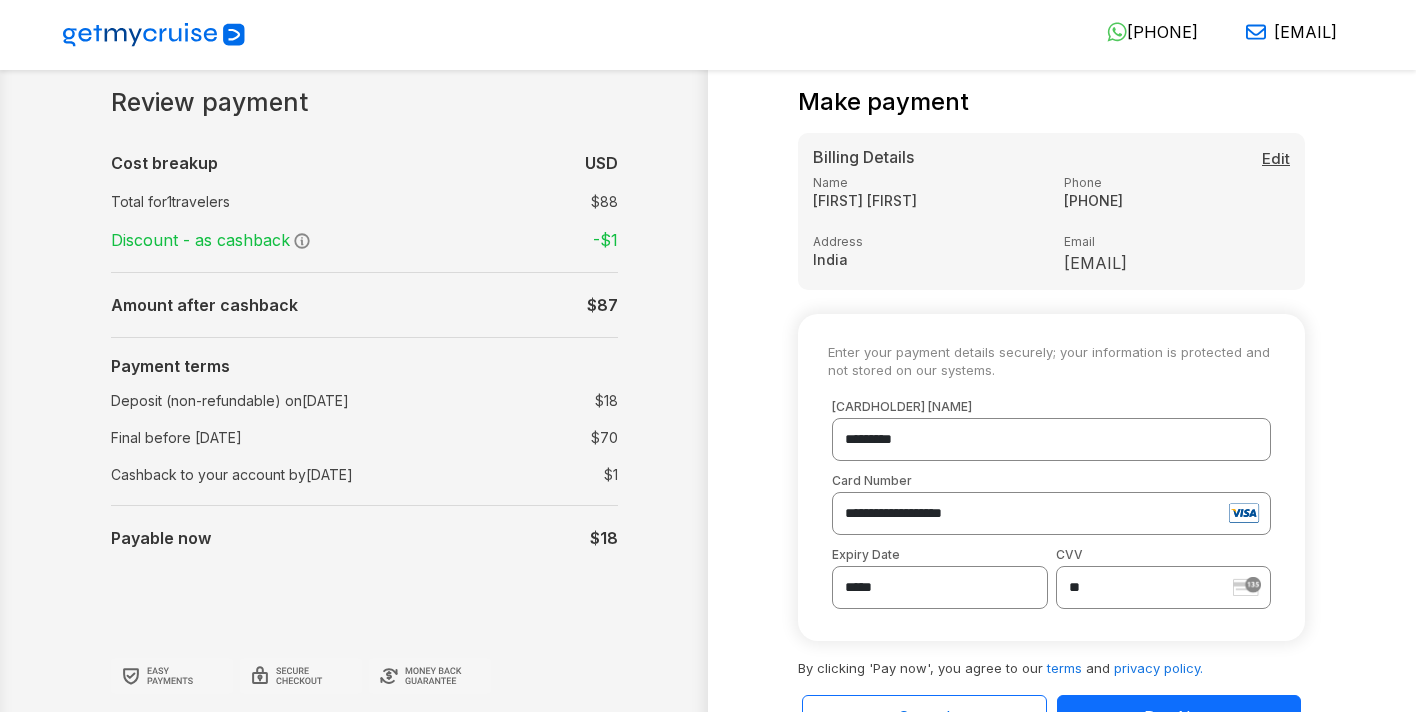 type on "***" 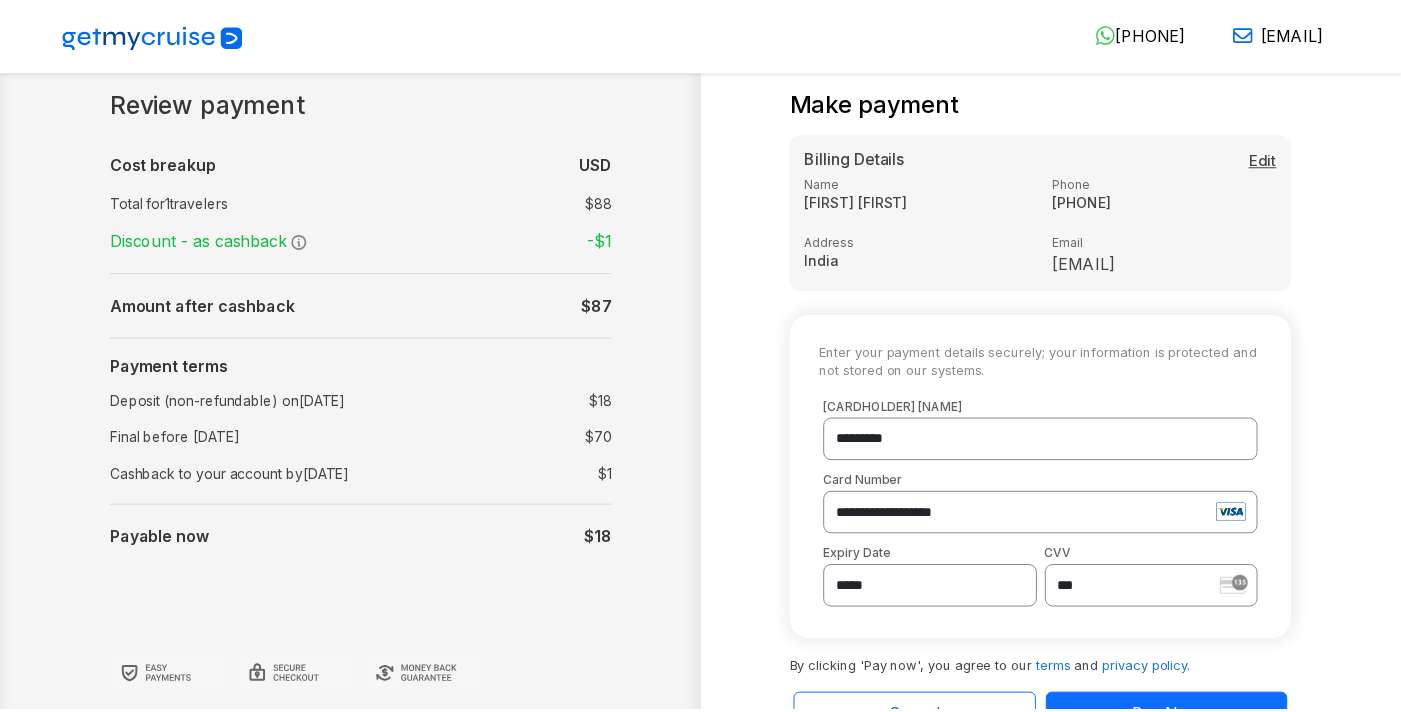 scroll, scrollTop: 48, scrollLeft: 0, axis: vertical 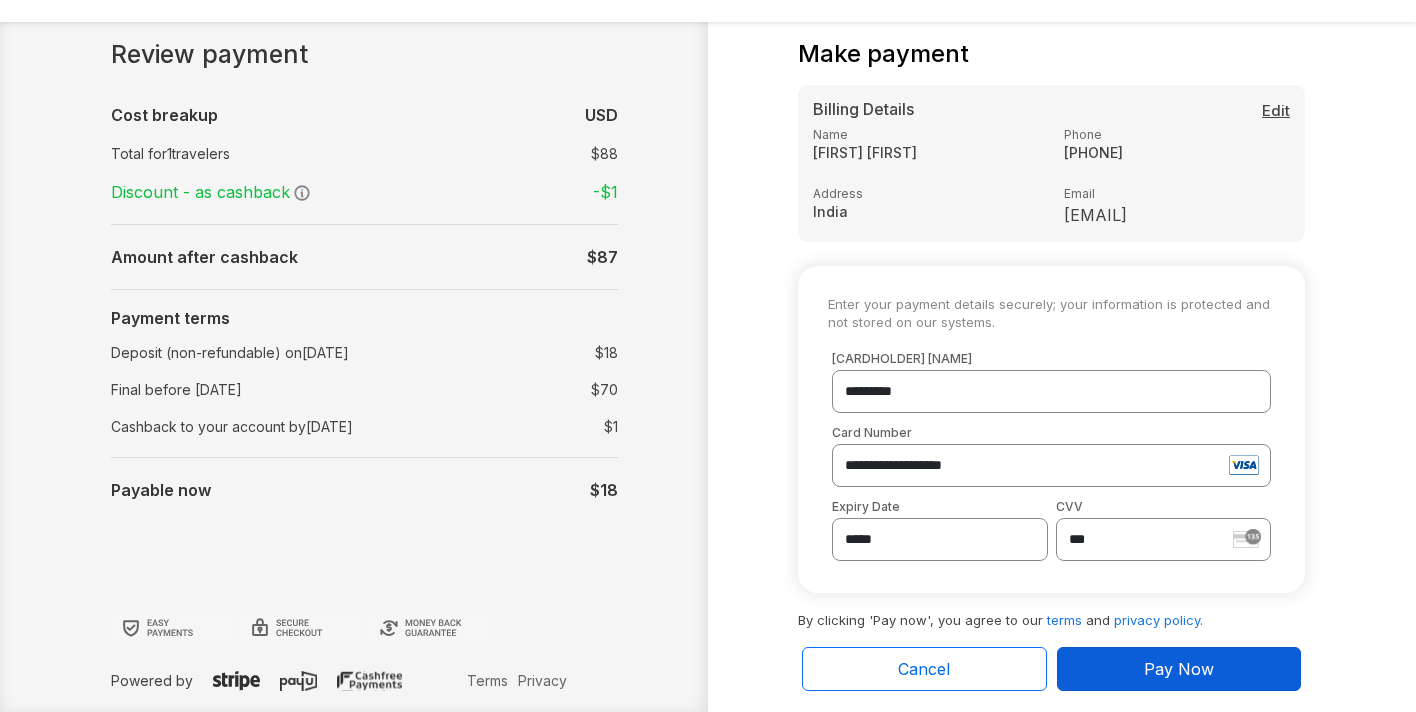 click on "Pay Now" at bounding box center [1179, 669] 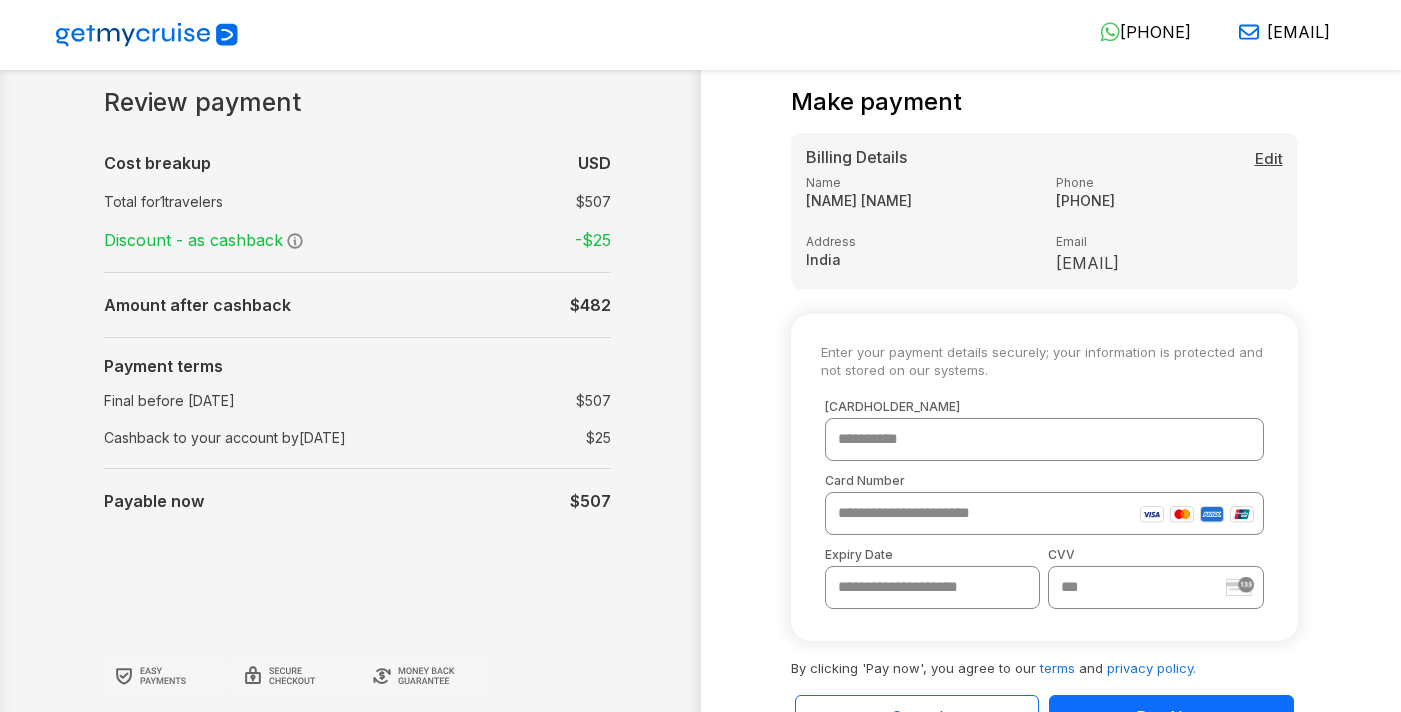 scroll, scrollTop: 0, scrollLeft: 0, axis: both 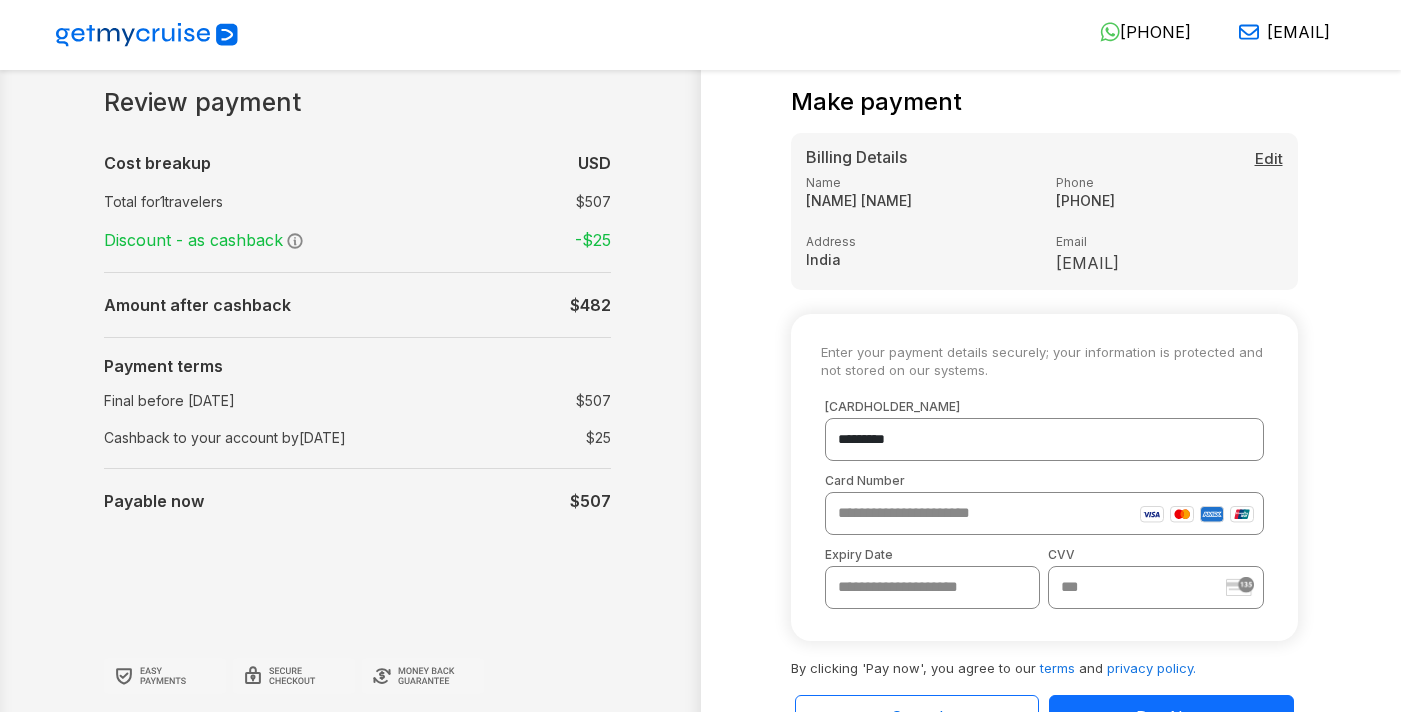 click at bounding box center (1044, 513) 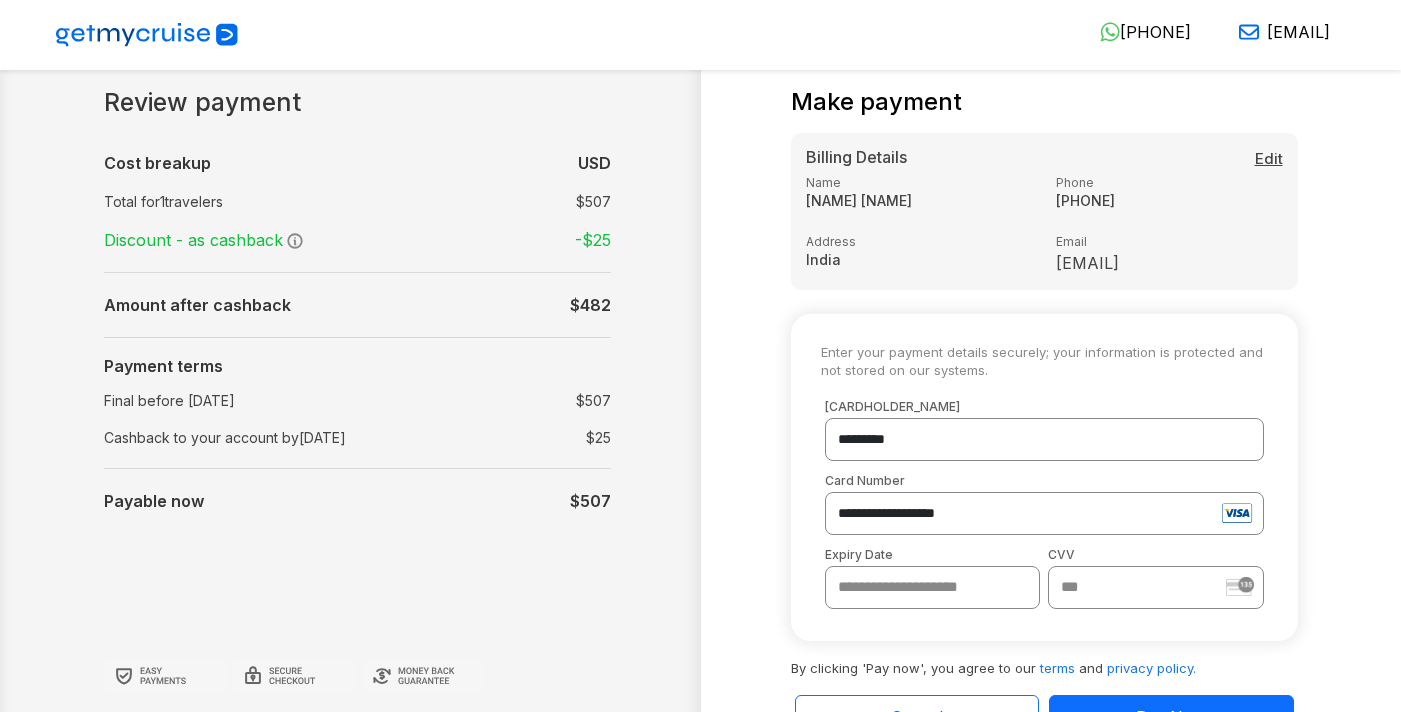 type on "**********" 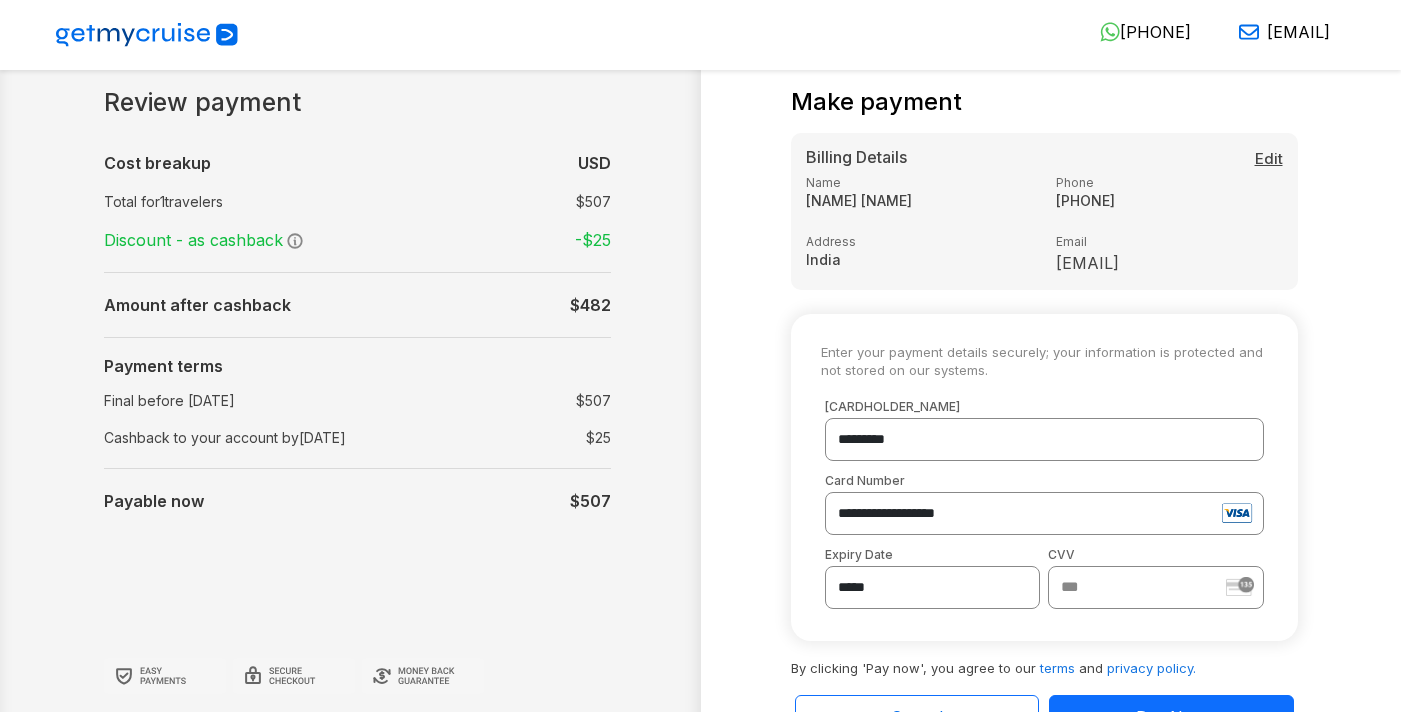 type on "*****" 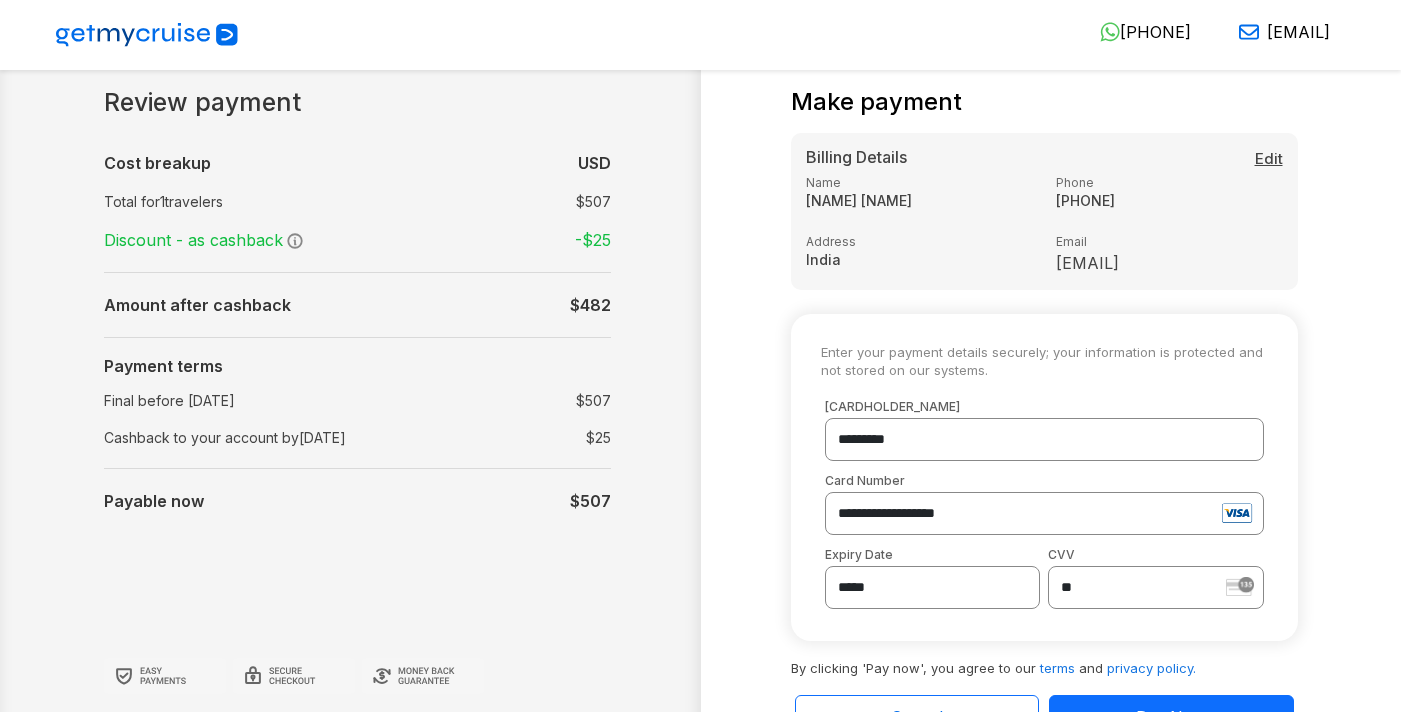 type on "***" 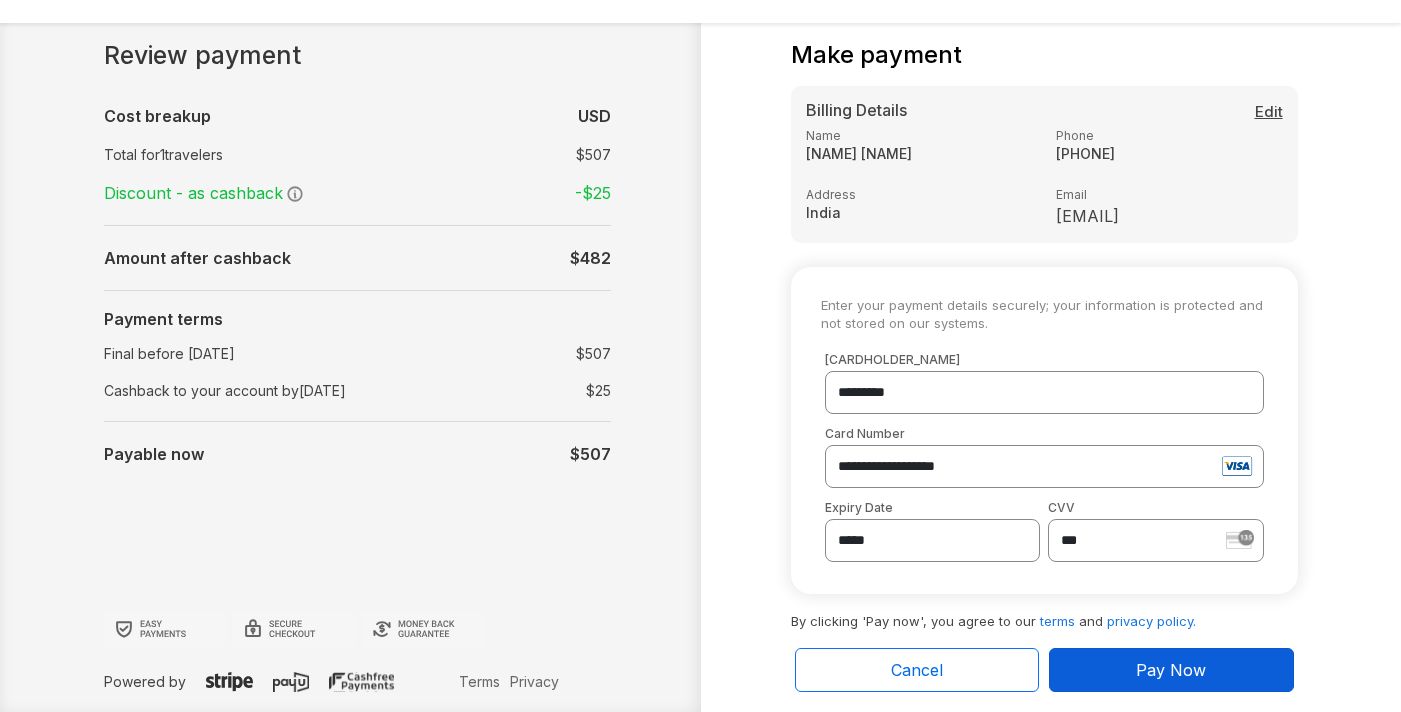 scroll, scrollTop: 48, scrollLeft: 0, axis: vertical 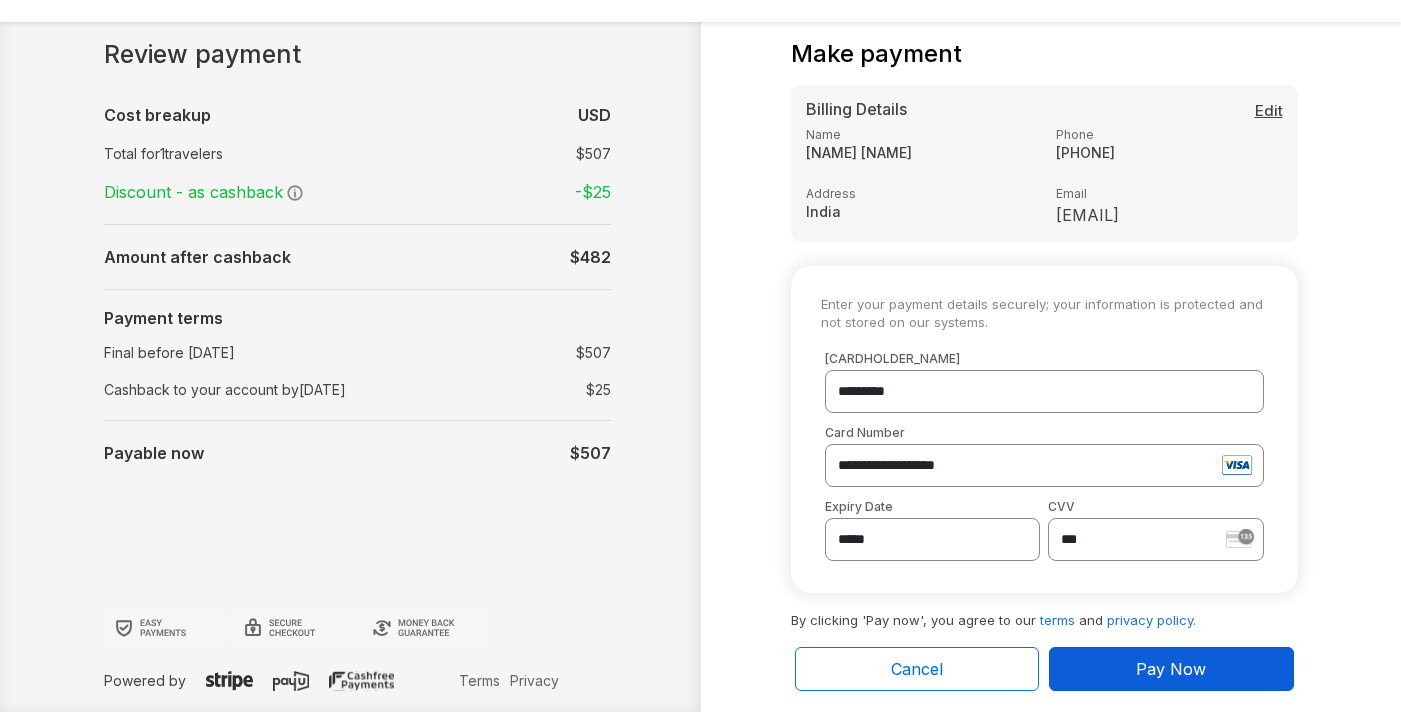 click on "Pay Now" at bounding box center [1171, 669] 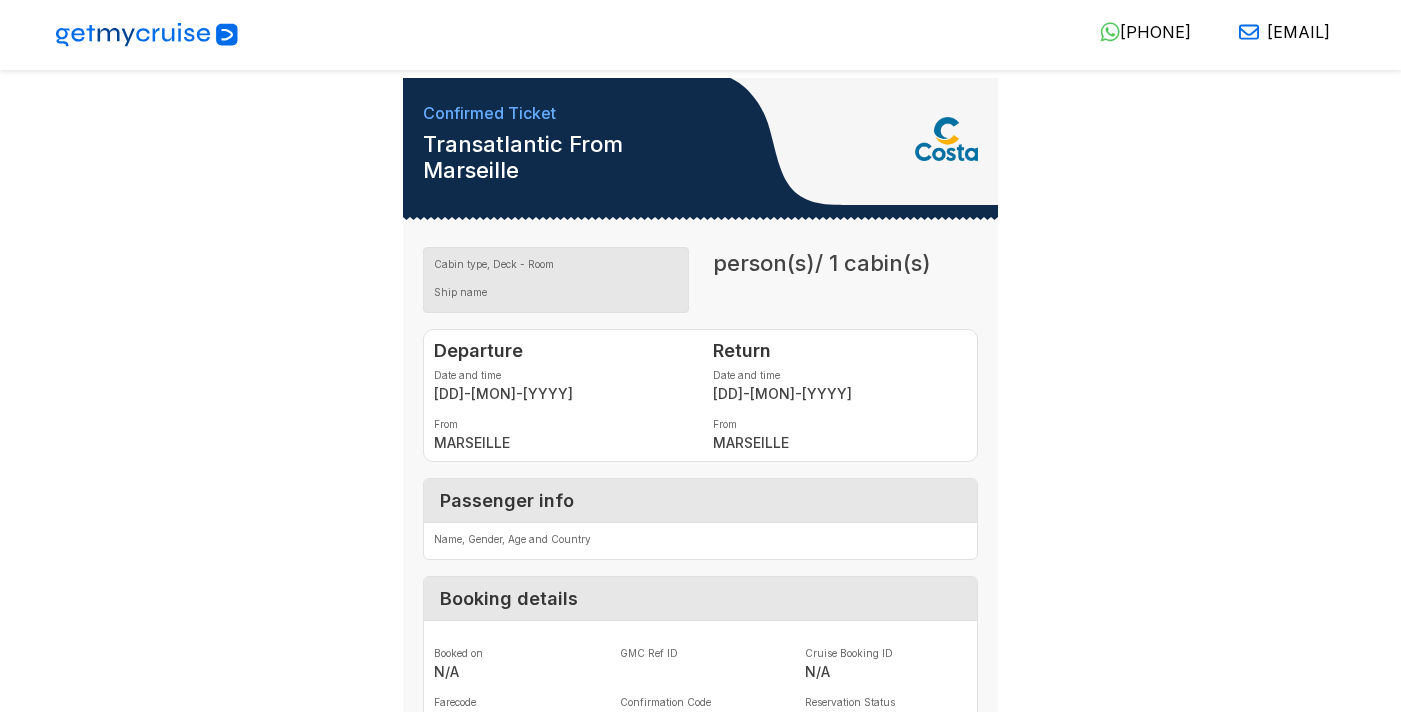 scroll, scrollTop: 0, scrollLeft: 0, axis: both 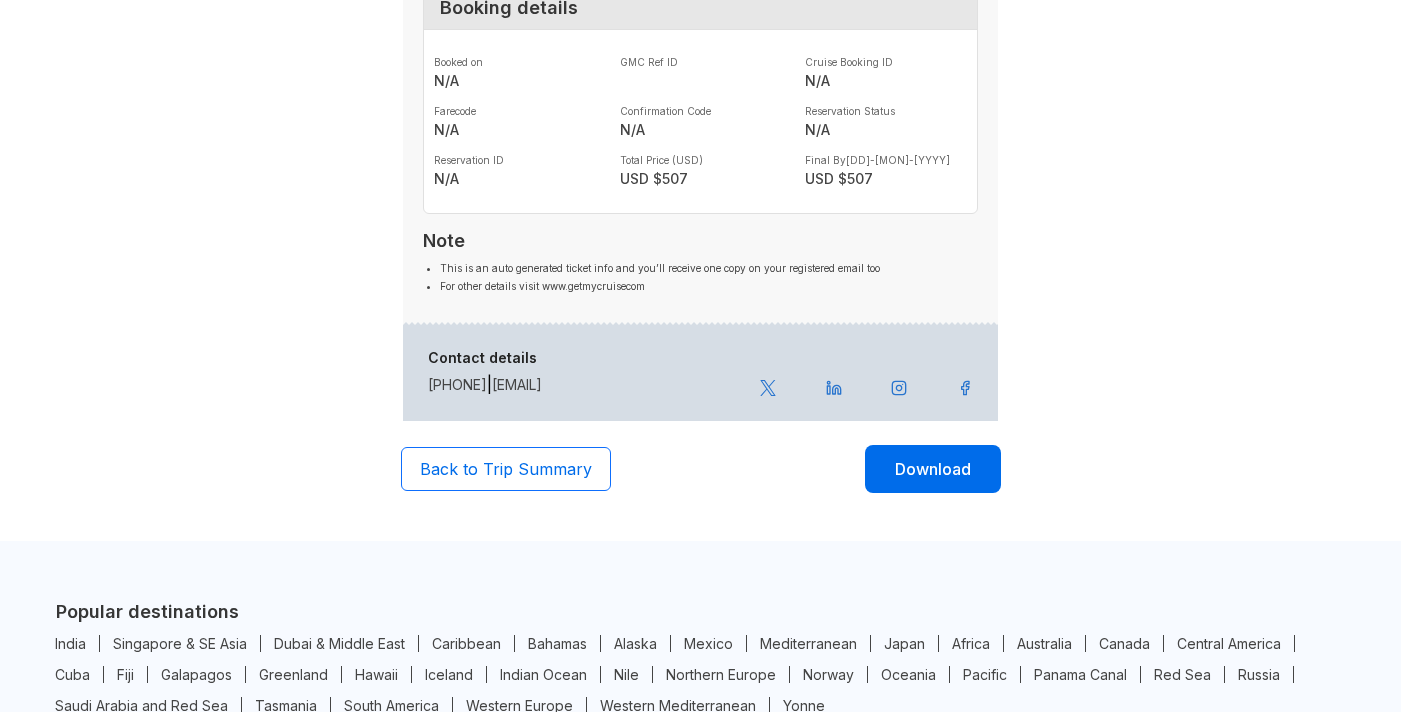 click on "Back to Trip Summary" at bounding box center [506, 469] 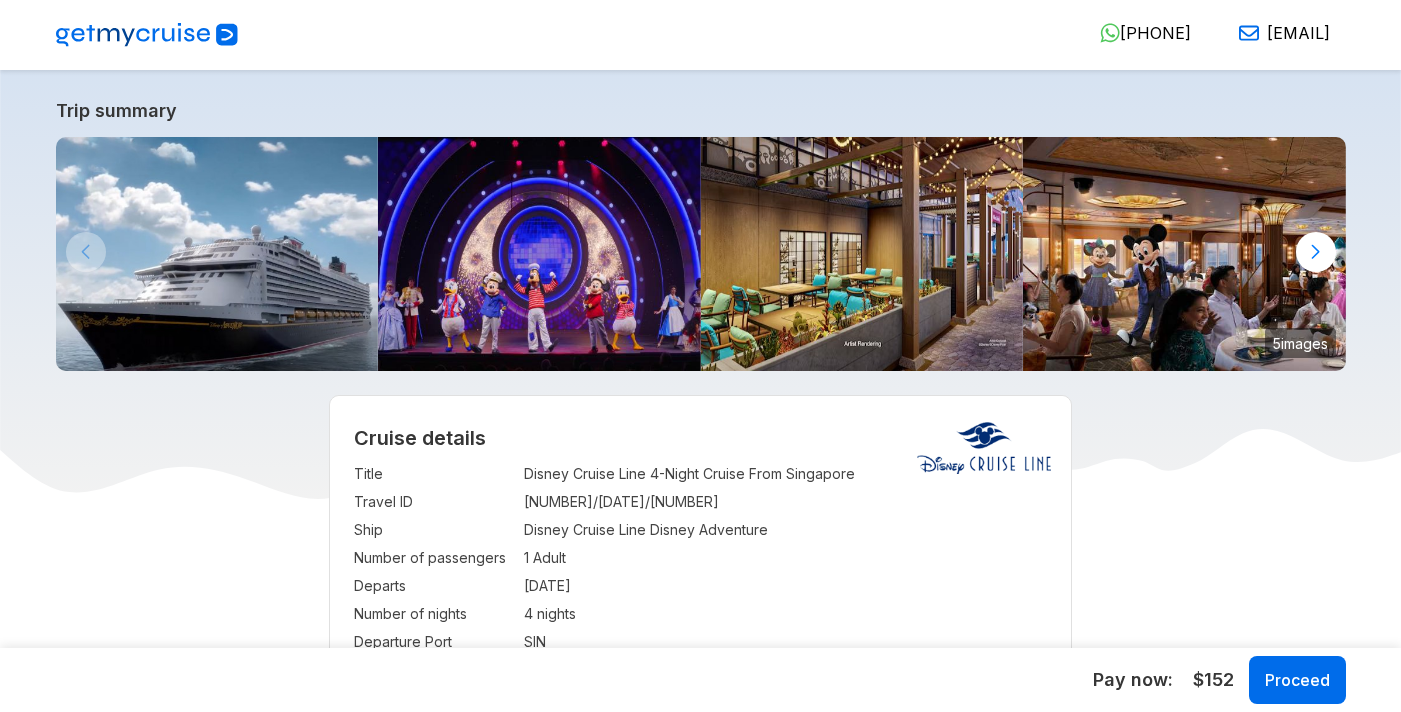 select on "**" 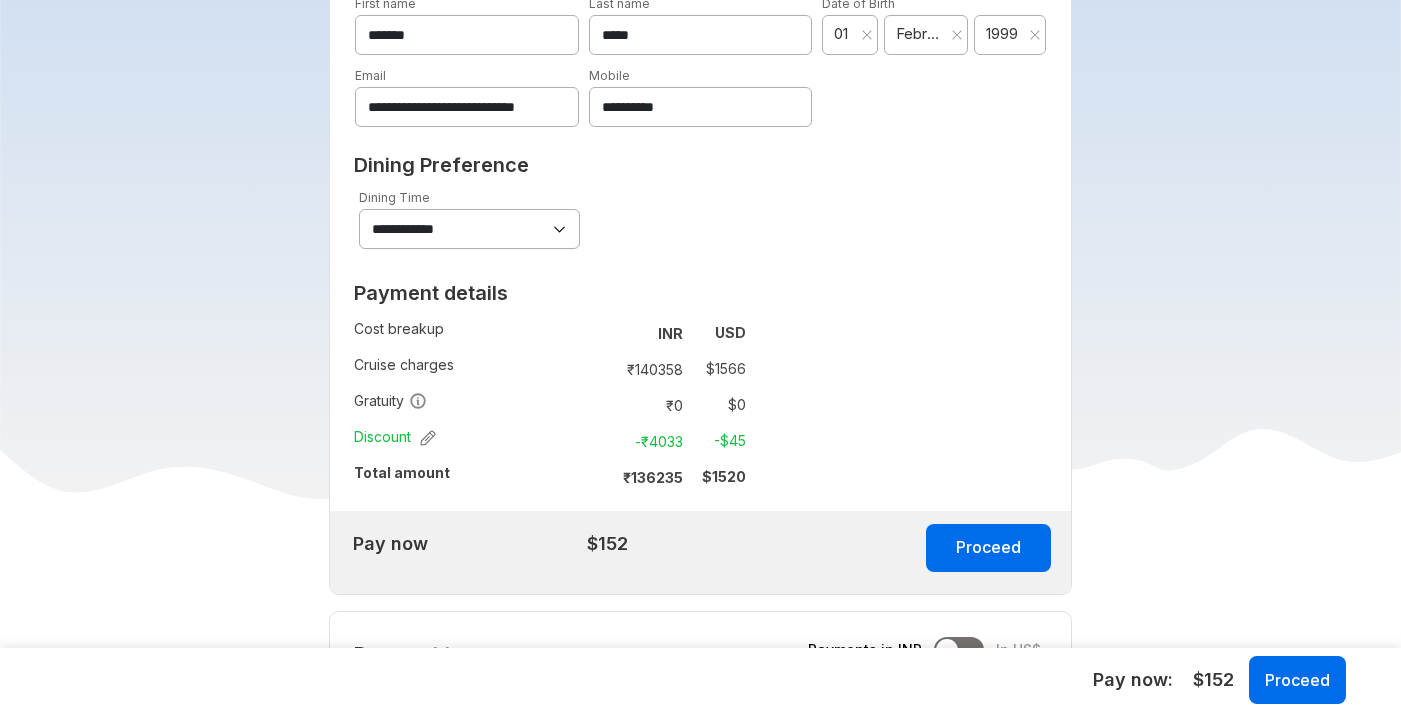 scroll, scrollTop: 1177, scrollLeft: 0, axis: vertical 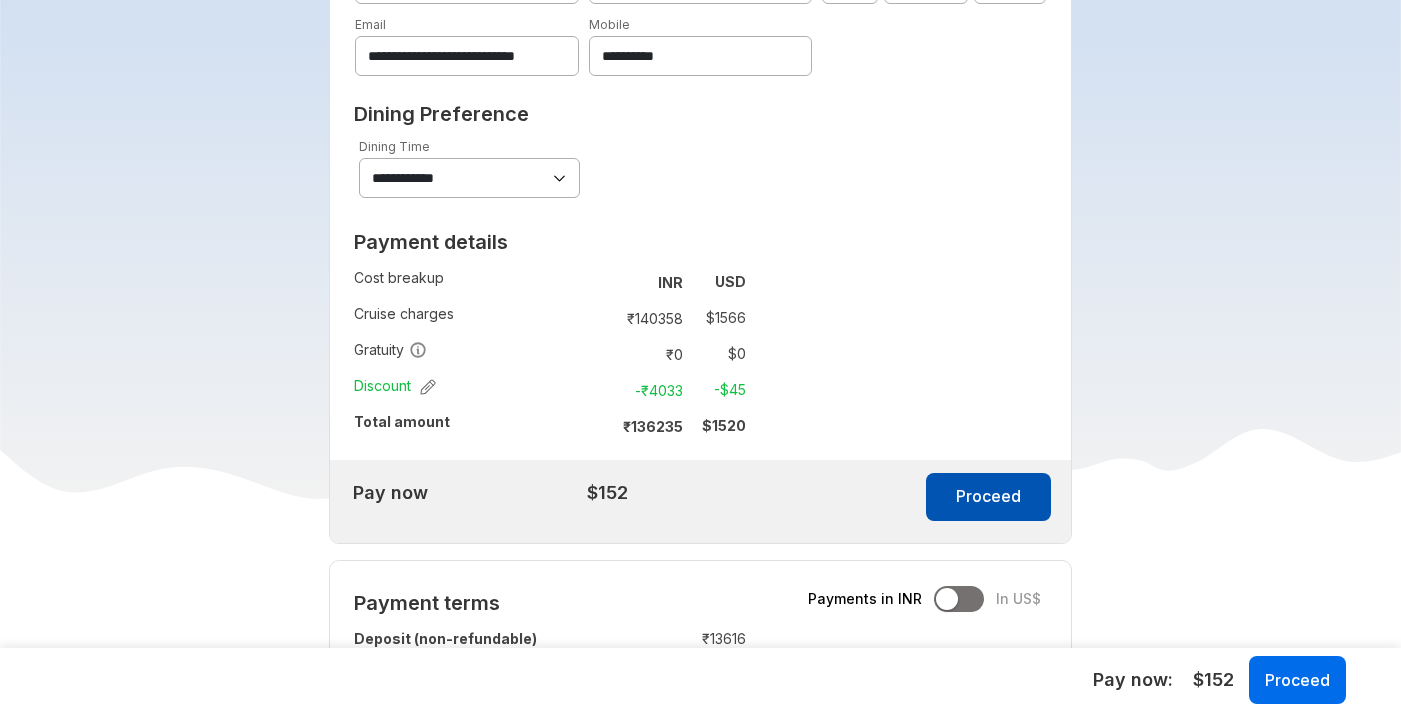click on "Proceed" at bounding box center (988, 497) 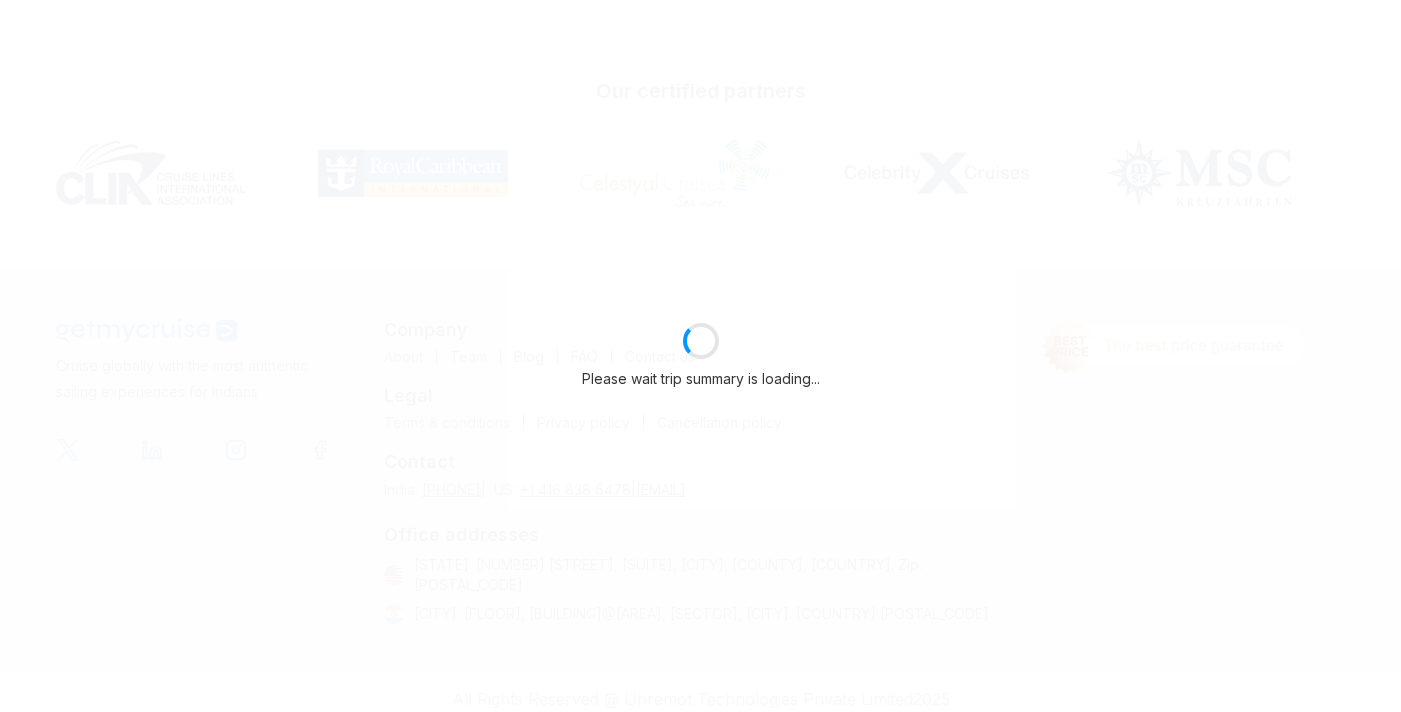 scroll, scrollTop: 1177, scrollLeft: 0, axis: vertical 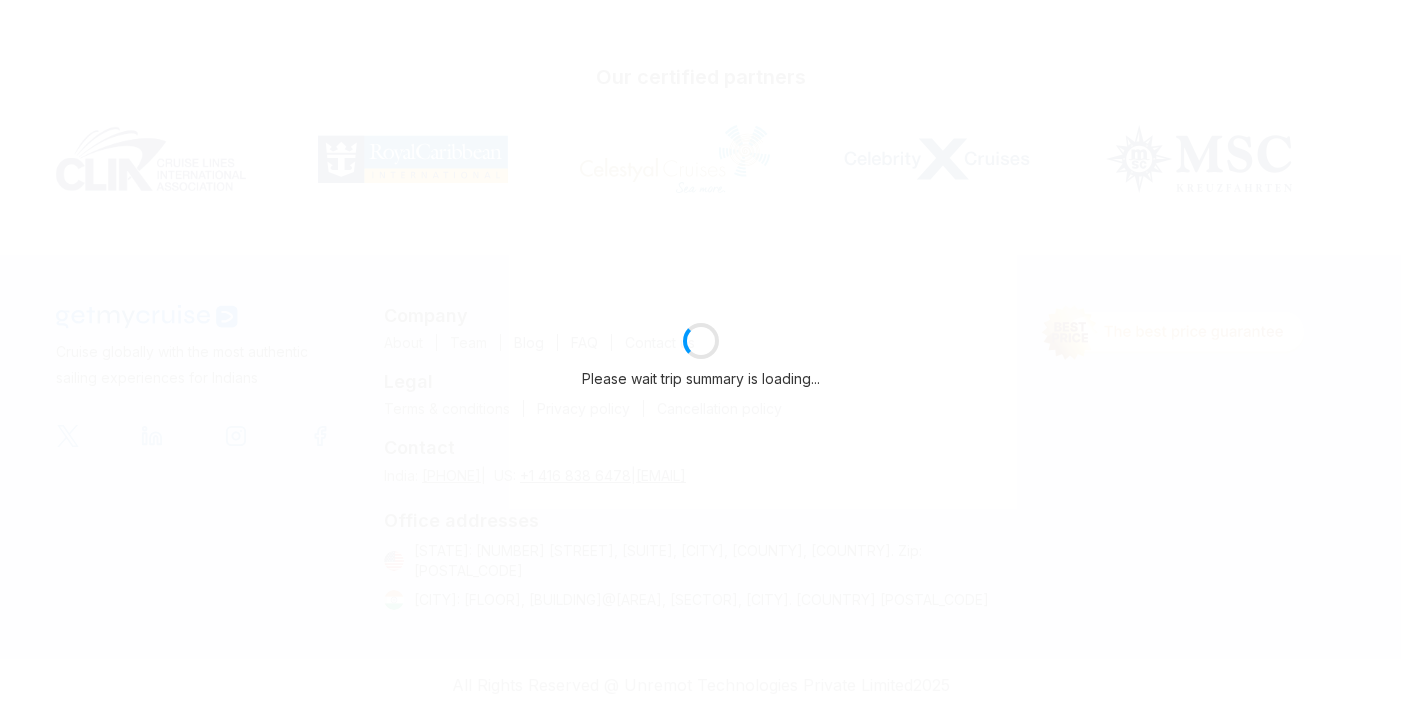 select on "**" 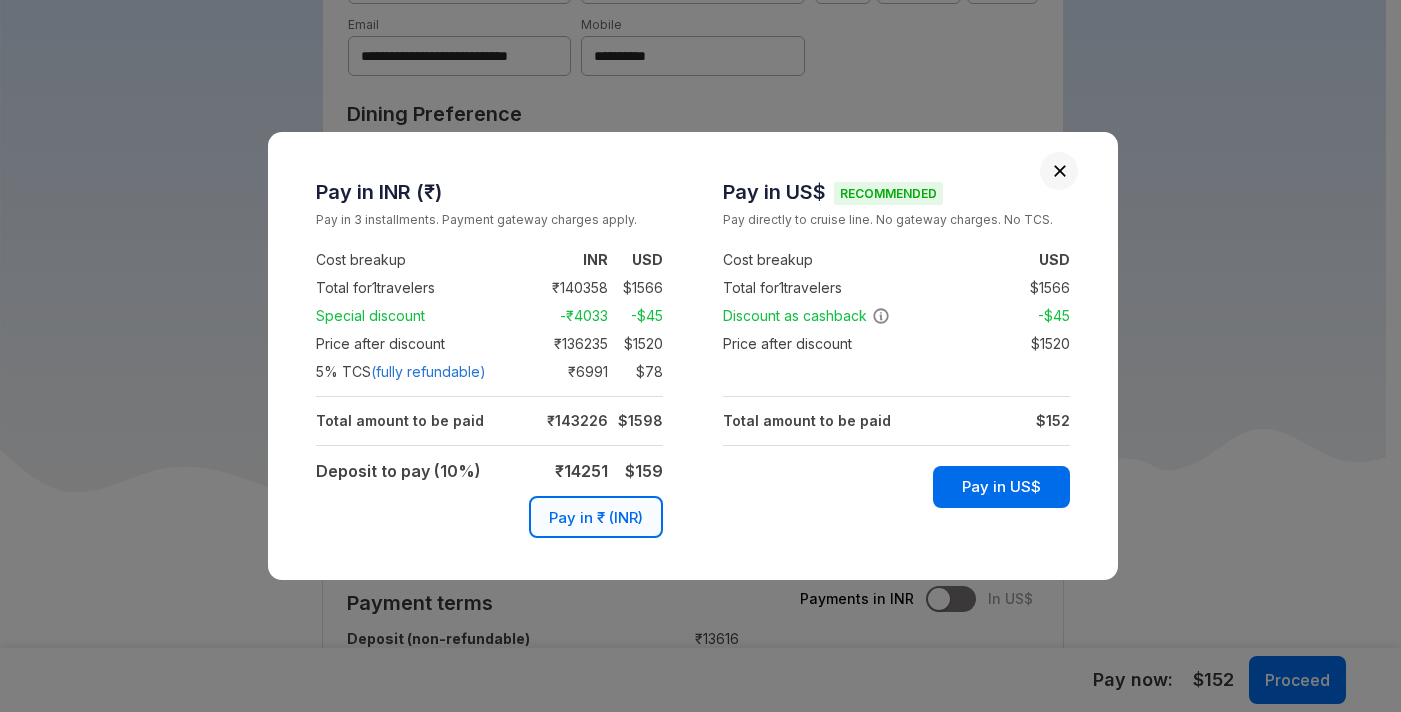 click at bounding box center [1060, 171] 